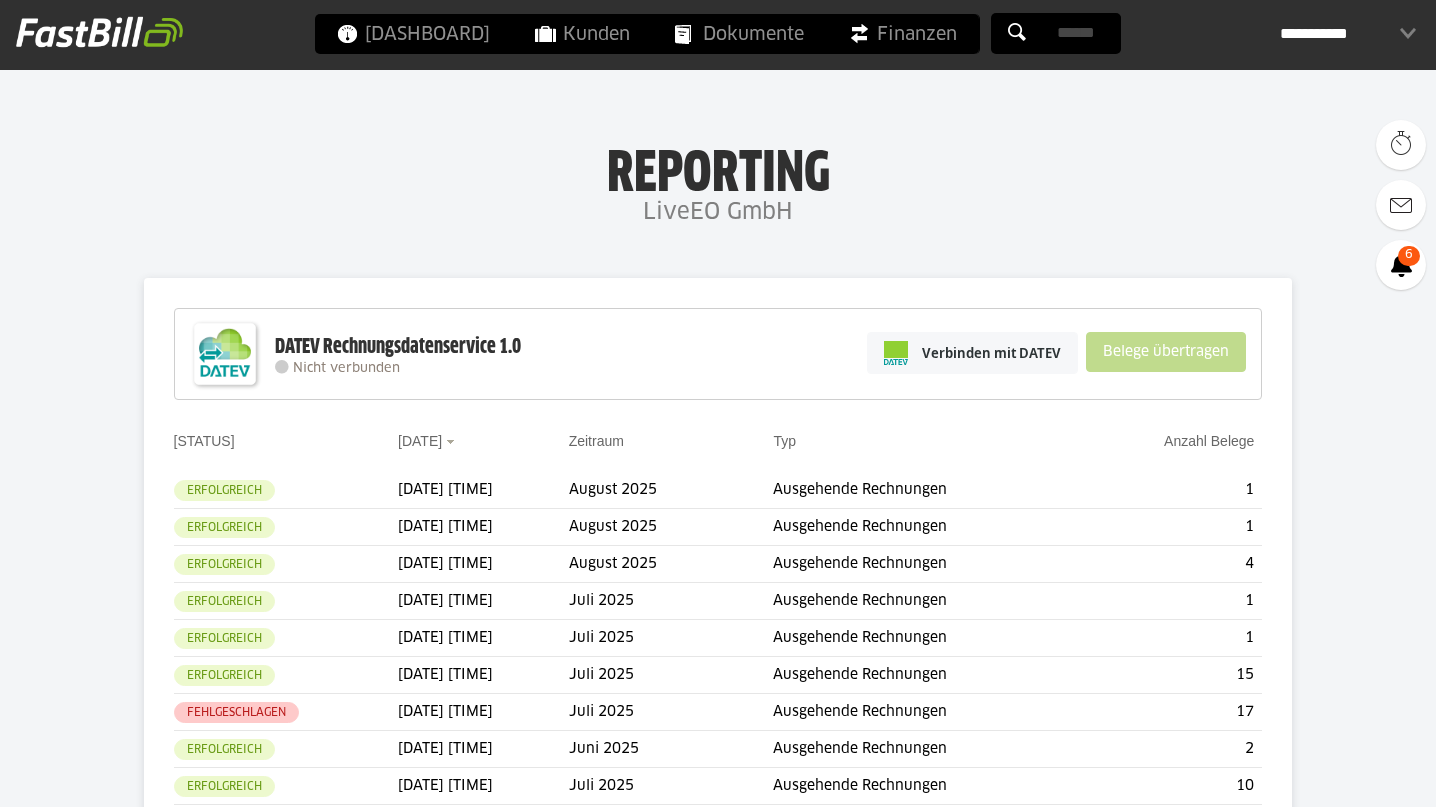 scroll, scrollTop: 0, scrollLeft: 0, axis: both 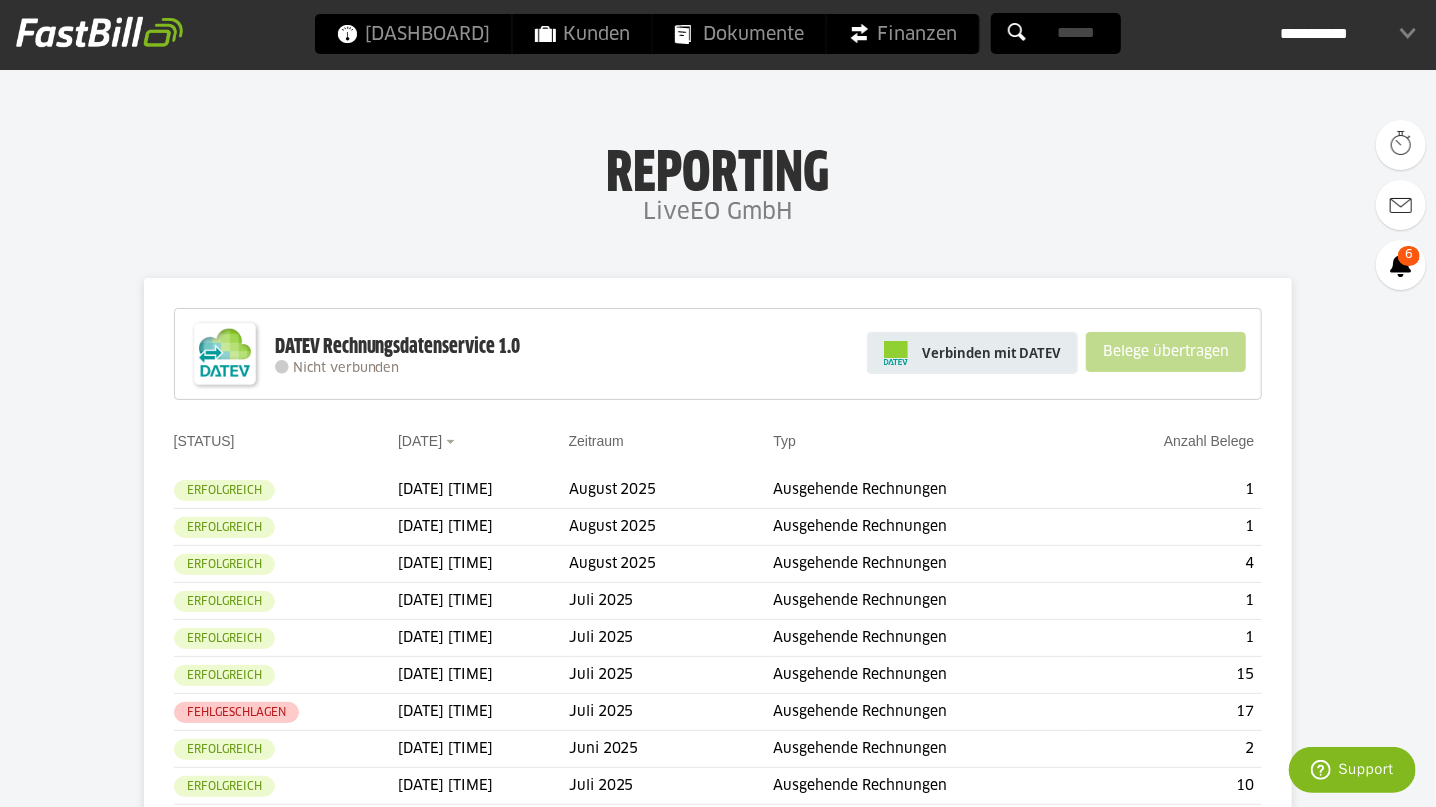 click on "Verbinden mit DATEV" at bounding box center [991, 353] 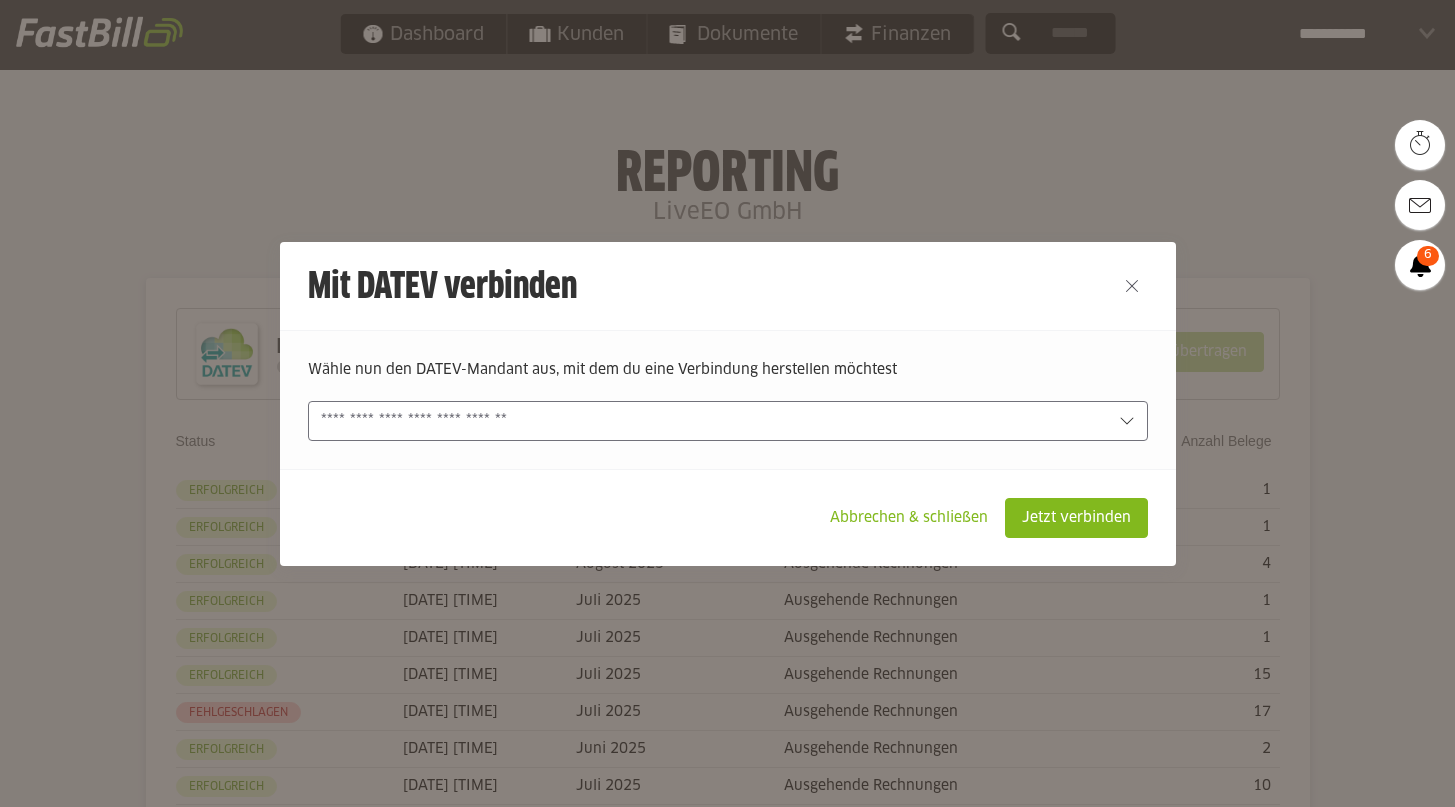 scroll, scrollTop: 0, scrollLeft: 0, axis: both 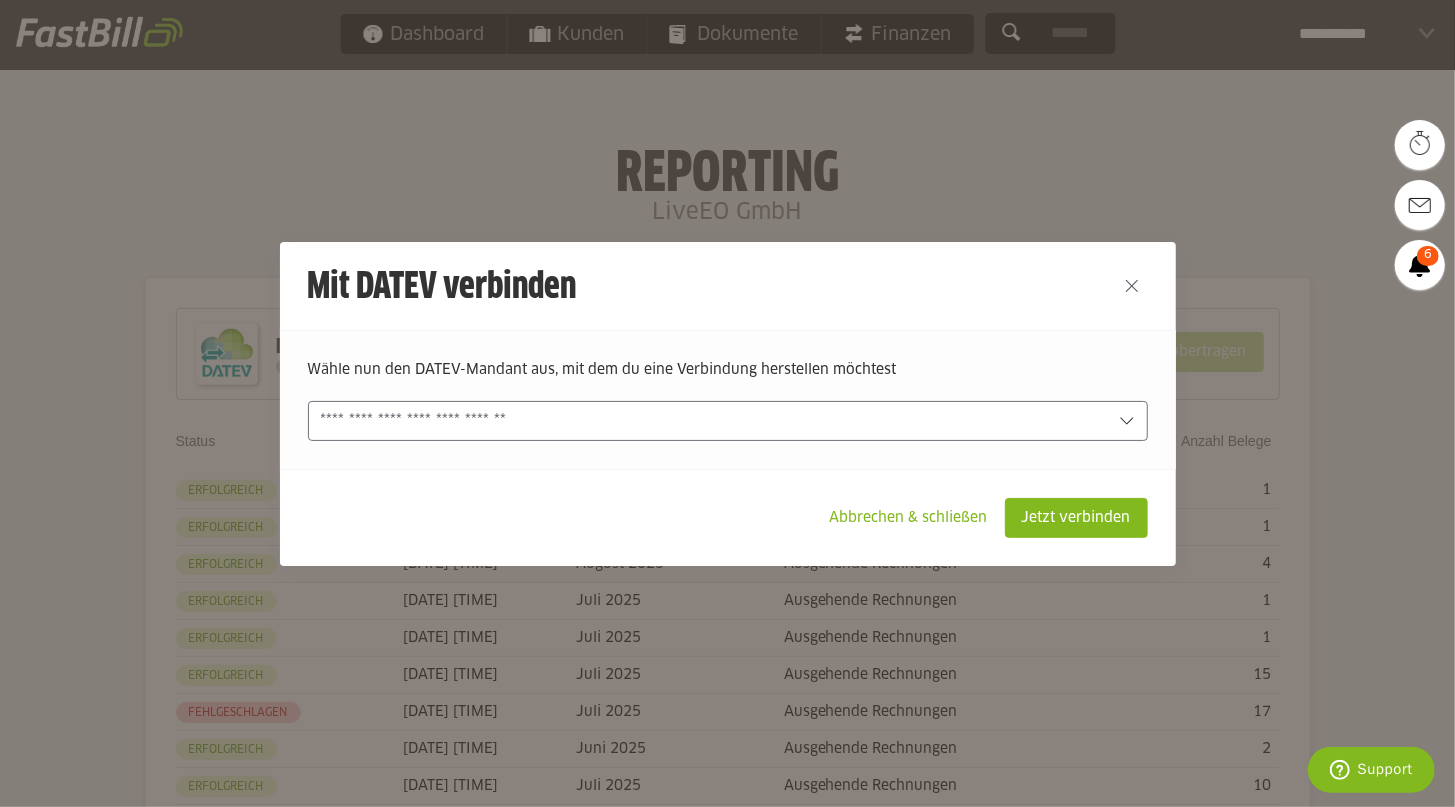 click at bounding box center [714, 421] 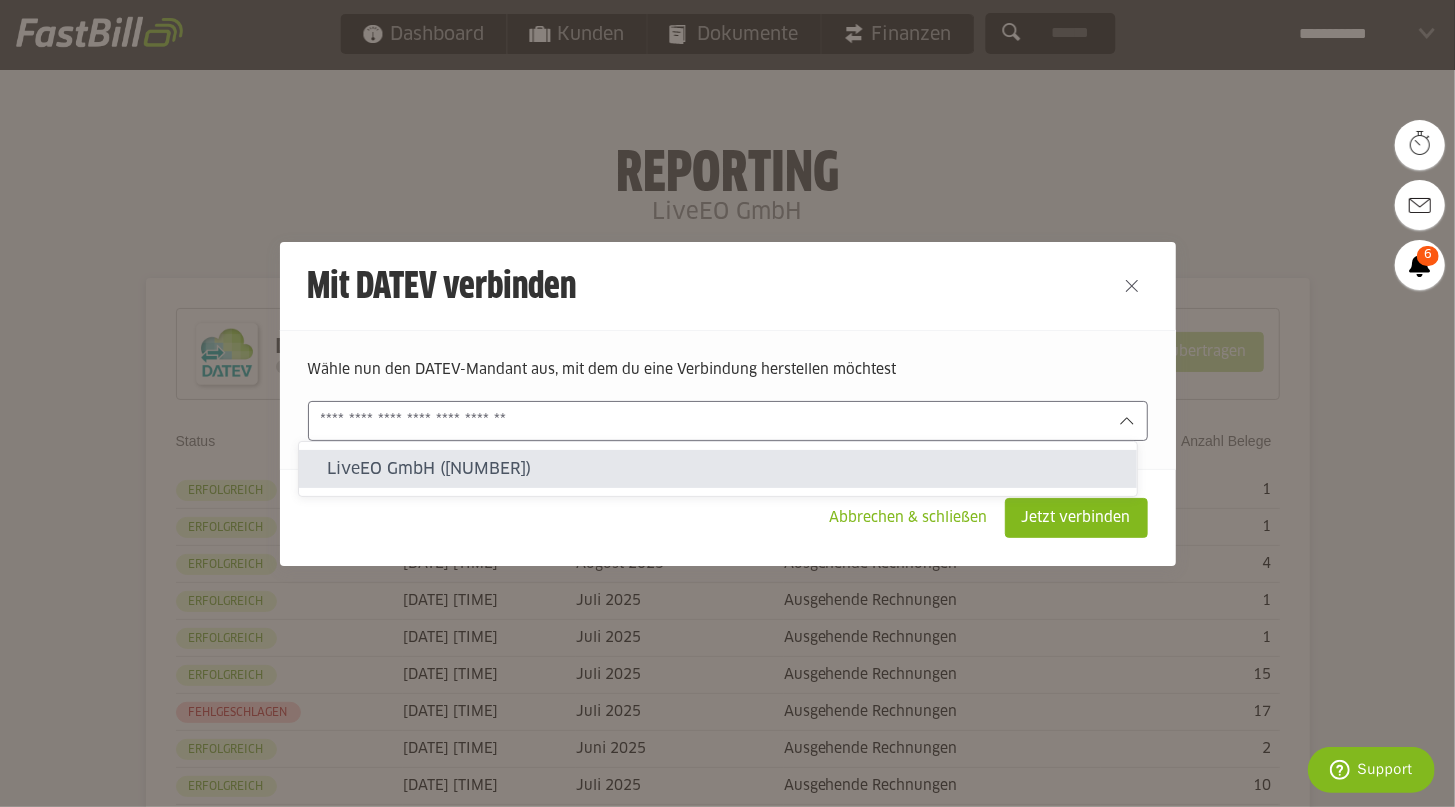 click on "LiveEO GmbH ([NUMBER])" at bounding box center [724, 469] 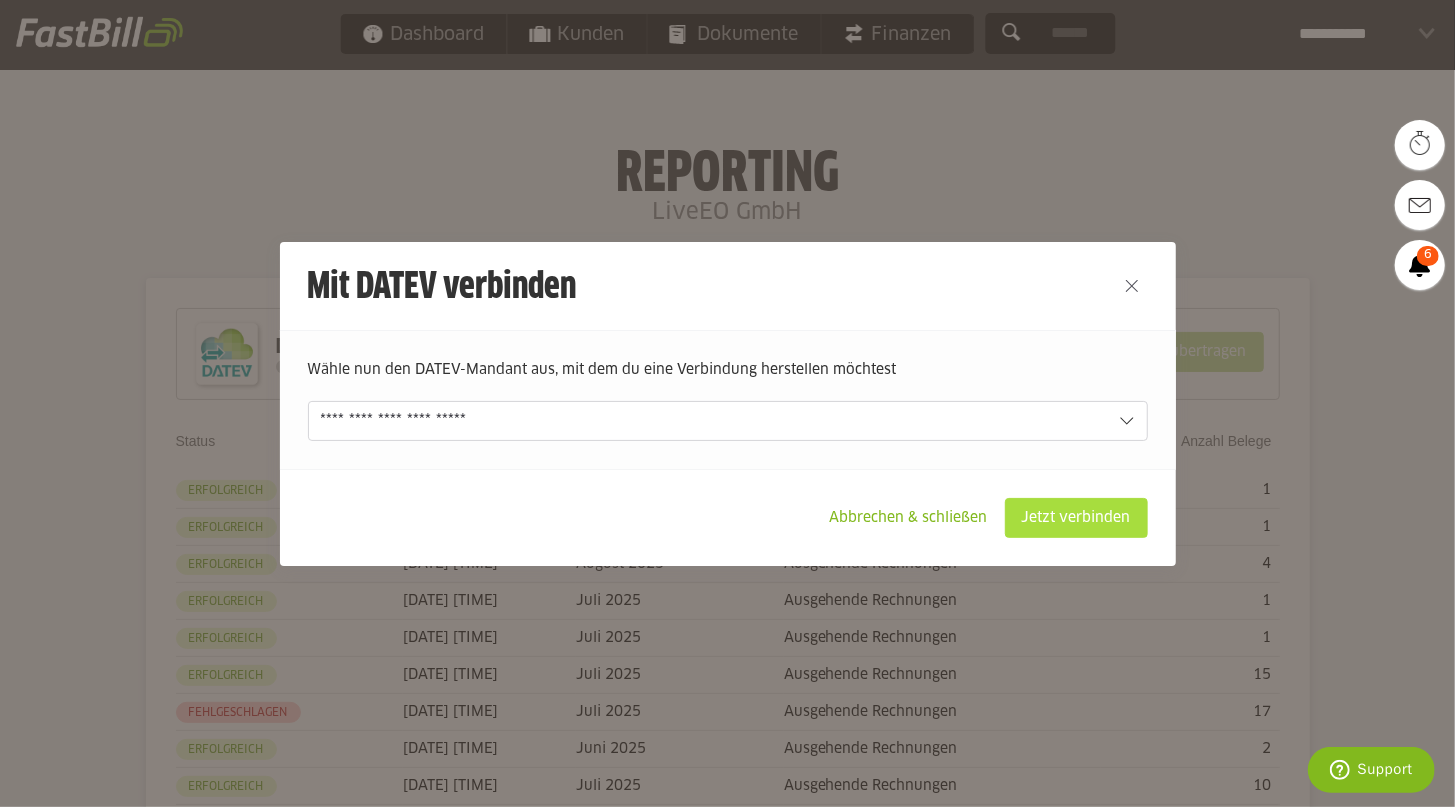 click on "Jetzt verbinden" at bounding box center [1076, 518] 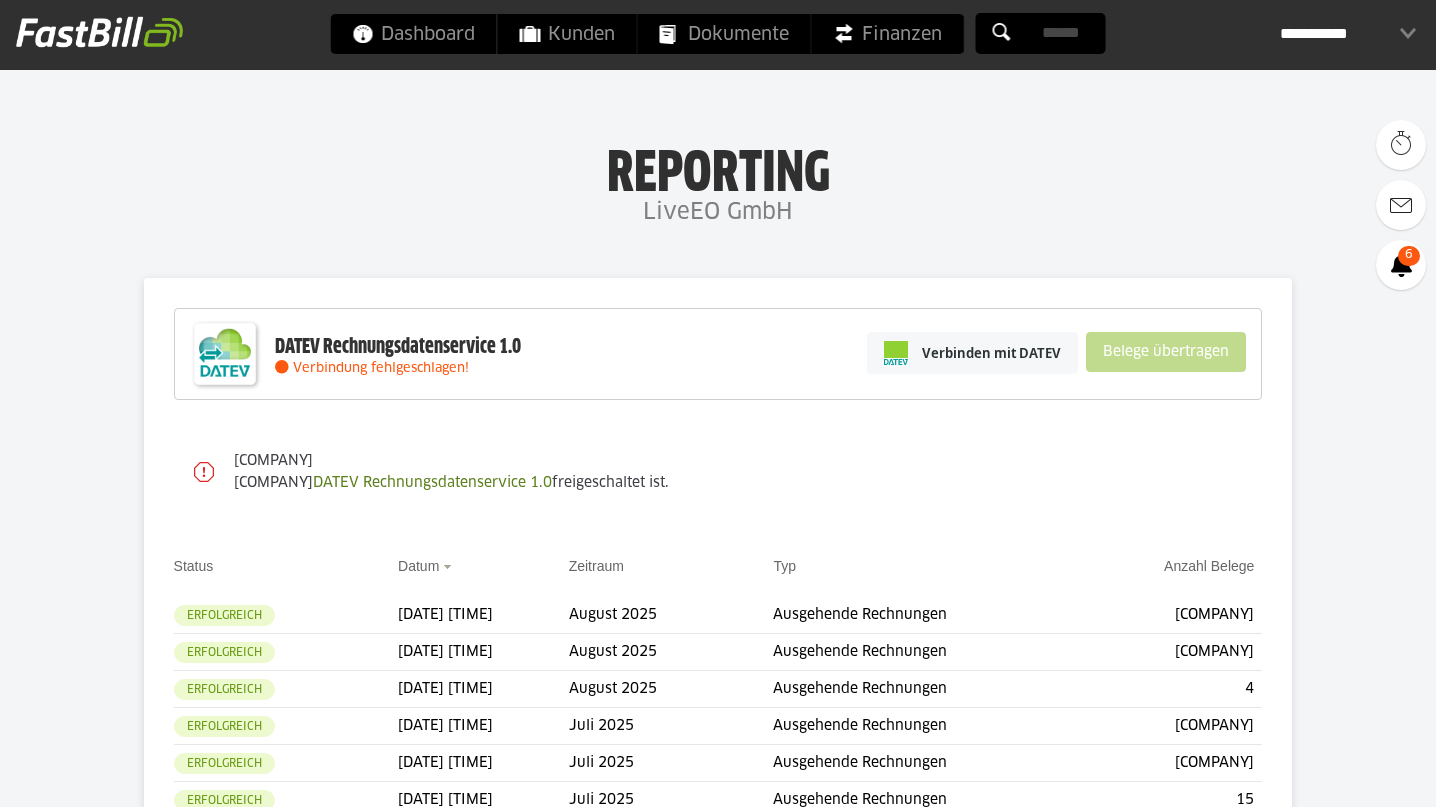 scroll, scrollTop: 0, scrollLeft: 0, axis: both 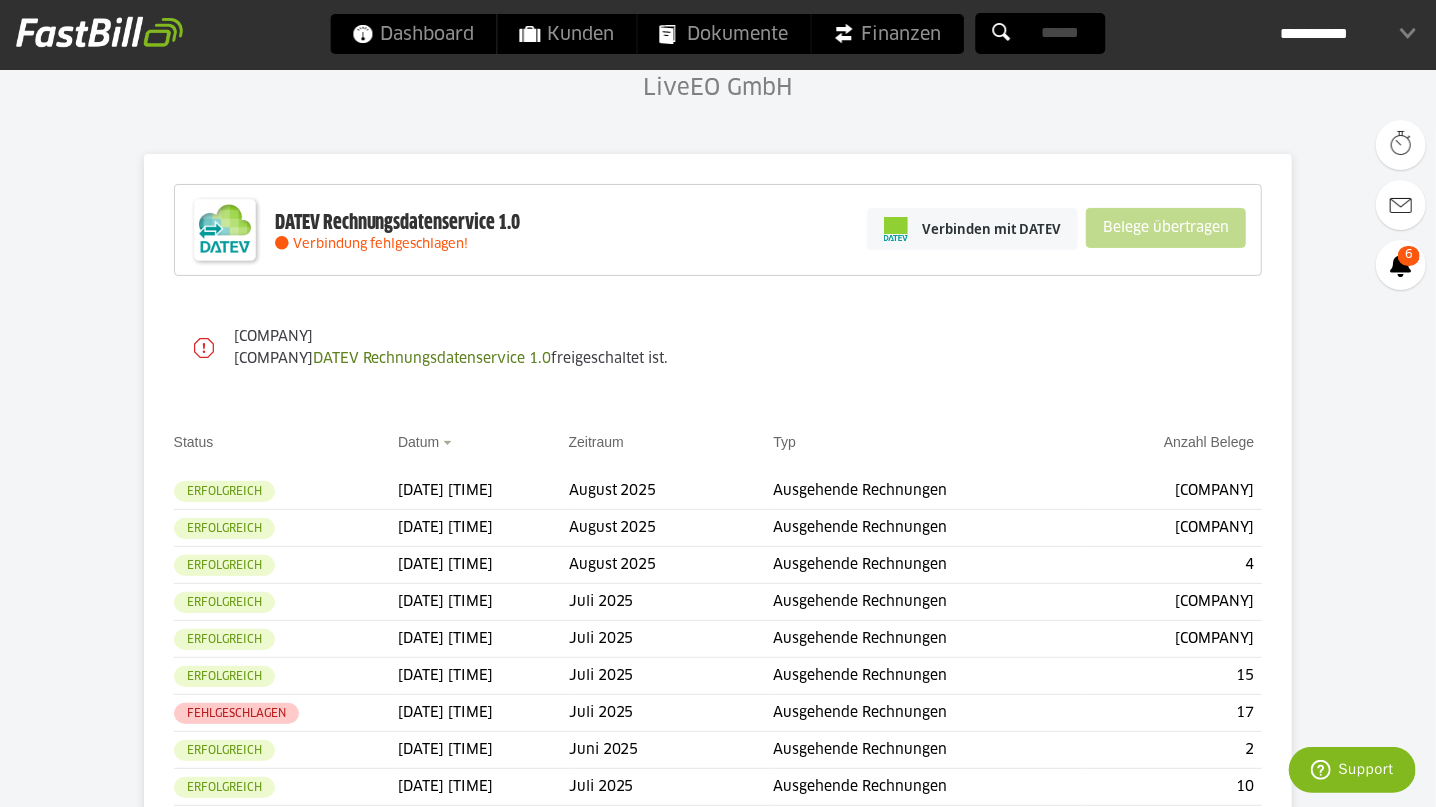 click on "[COMPANY]" at bounding box center [718, 1656] 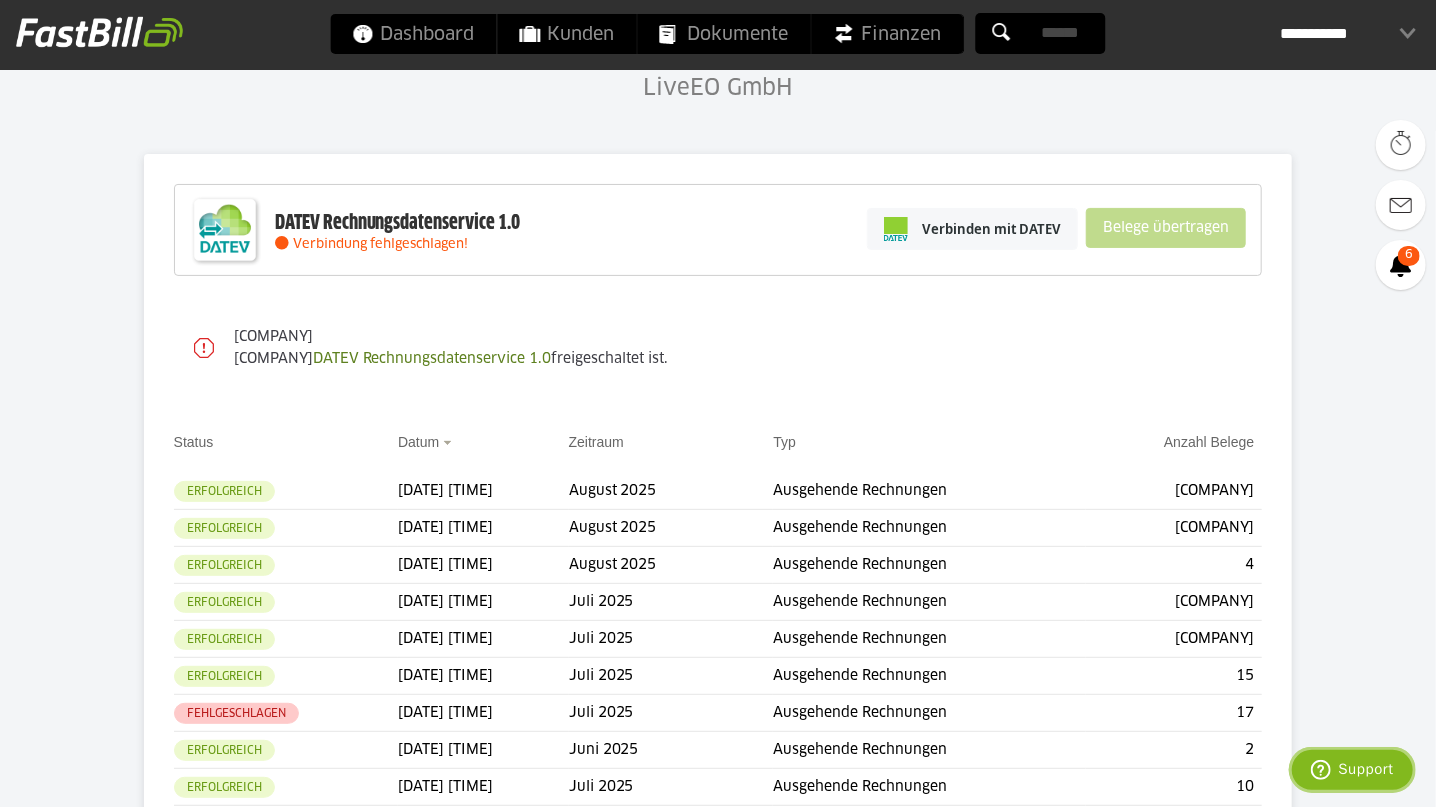 click on "Support" at bounding box center (1365, 768) 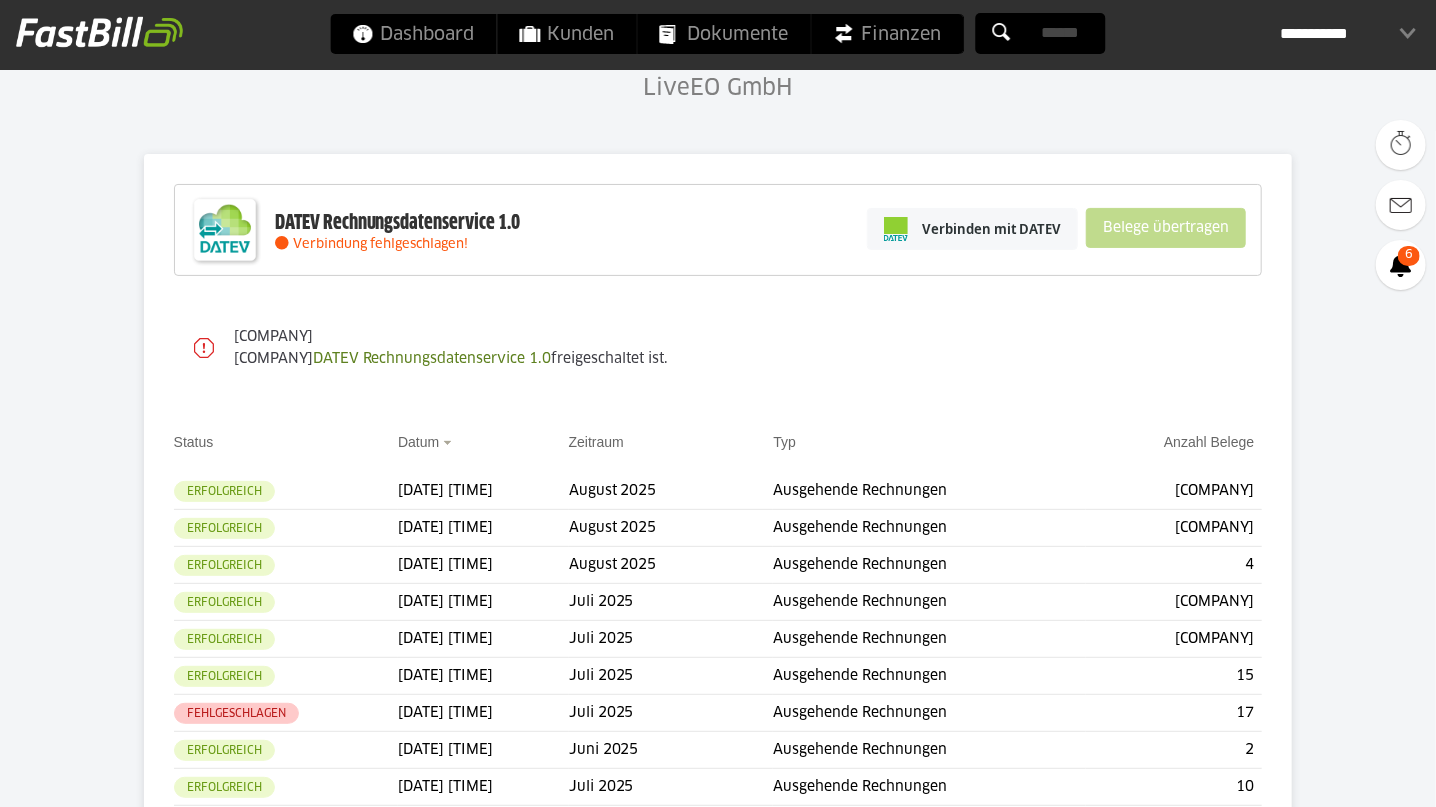 scroll, scrollTop: 0, scrollLeft: 0, axis: both 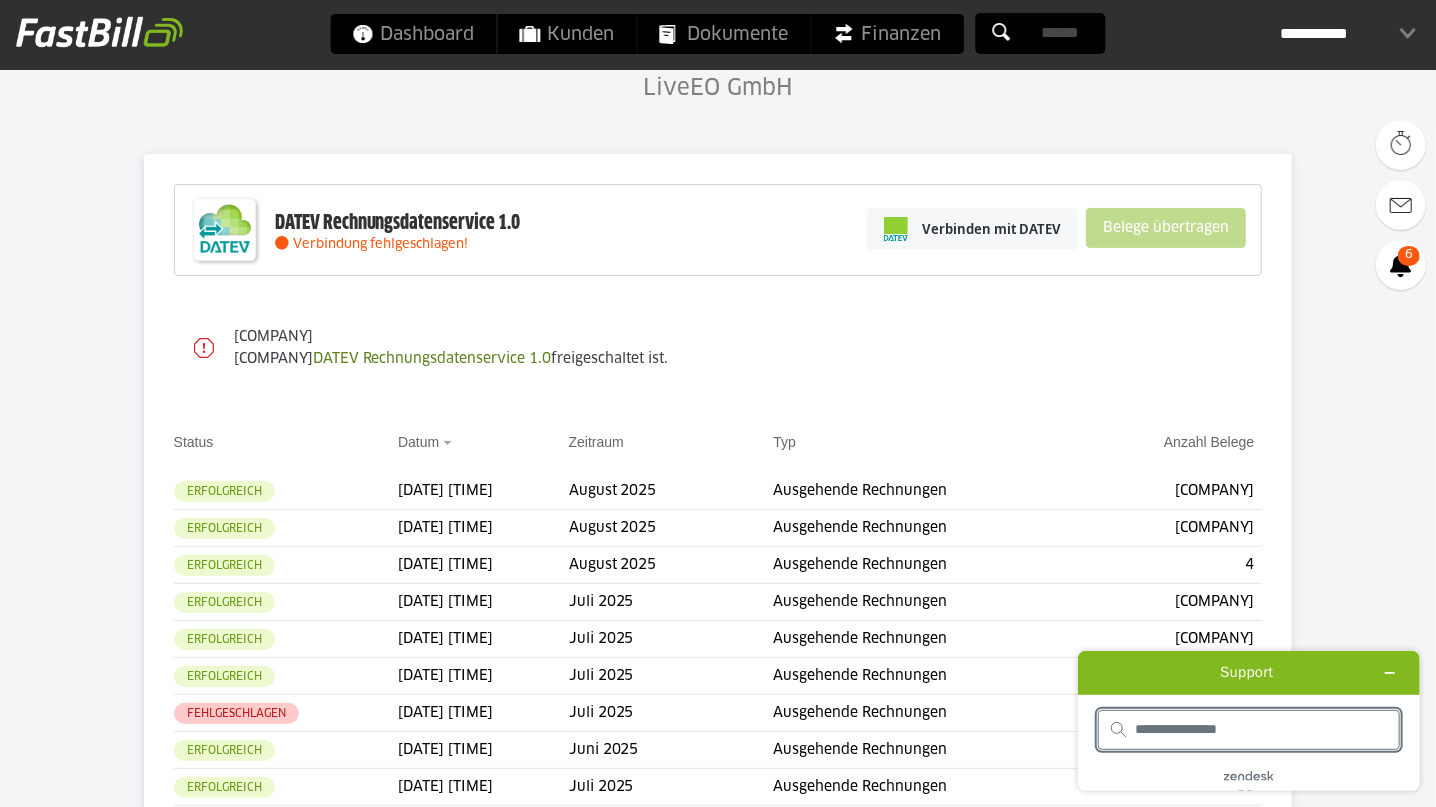click at bounding box center [1260, 729] 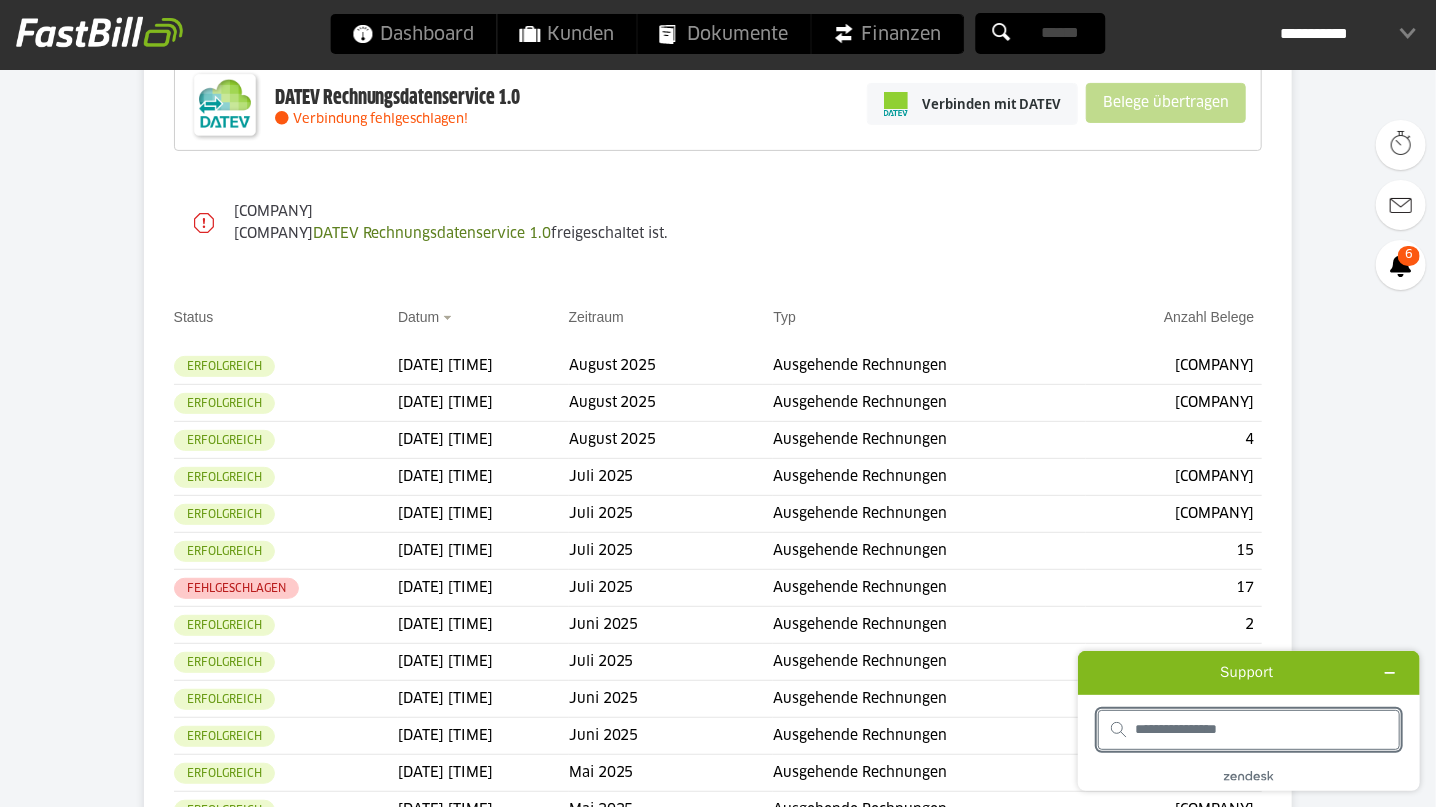 scroll, scrollTop: 124, scrollLeft: 0, axis: vertical 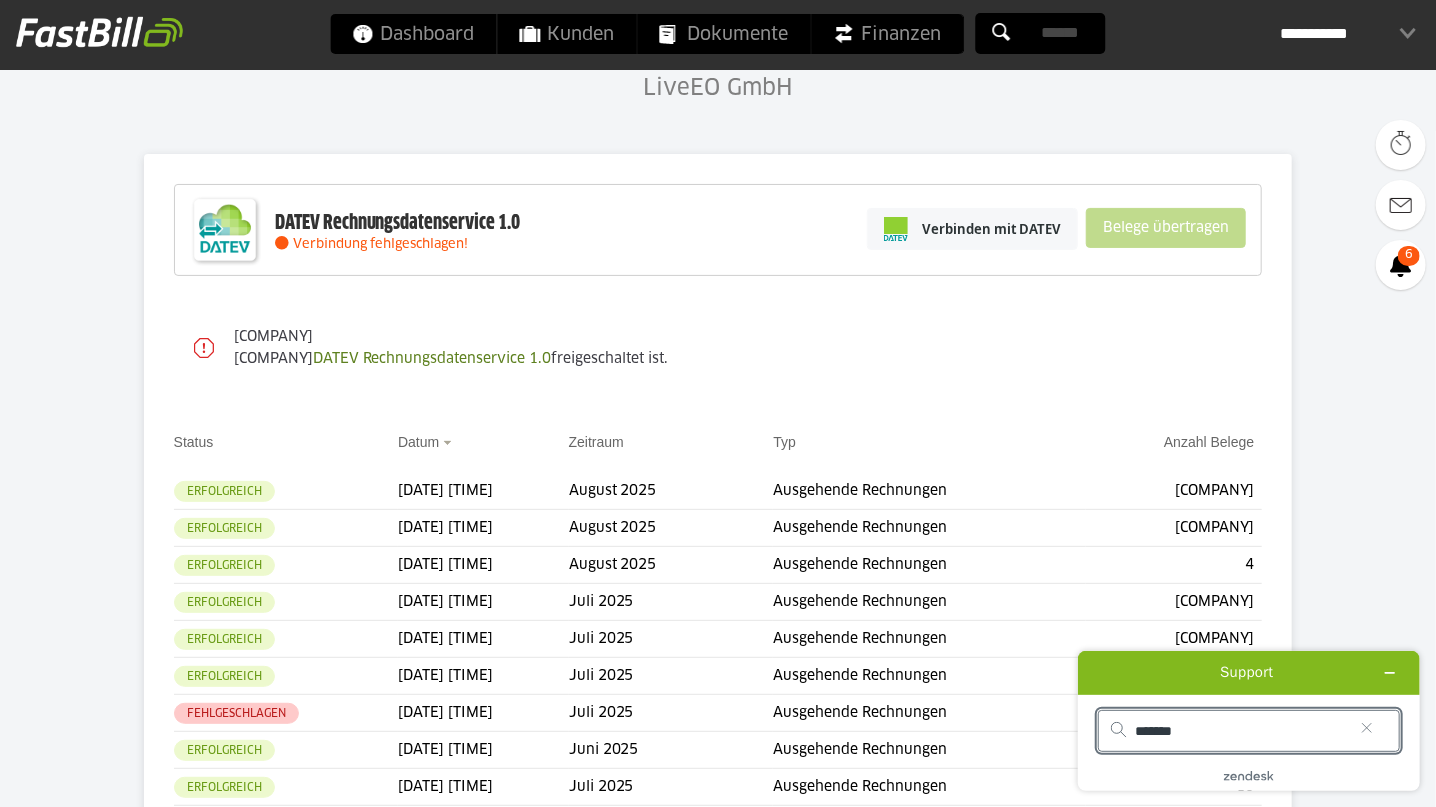 type on "*******" 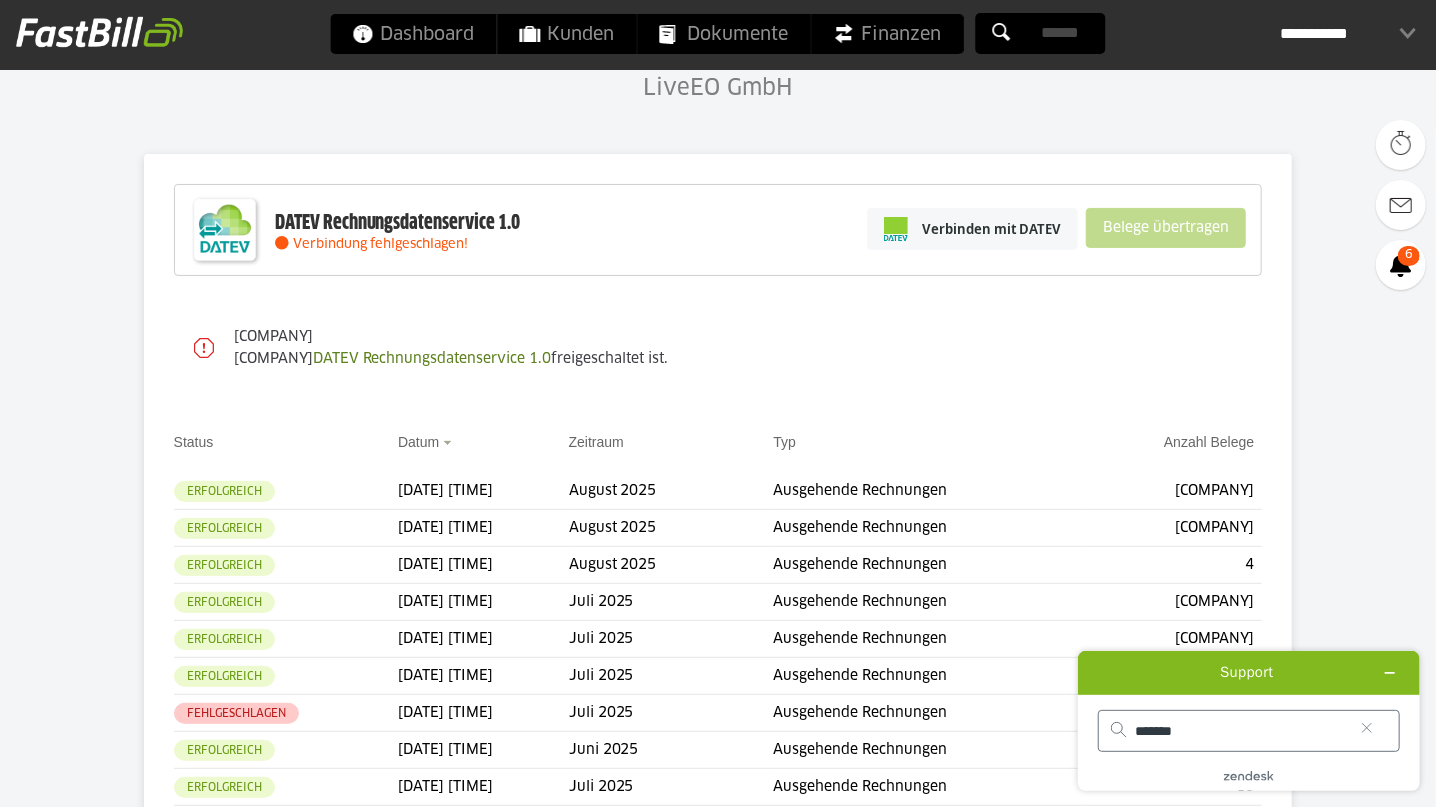 click 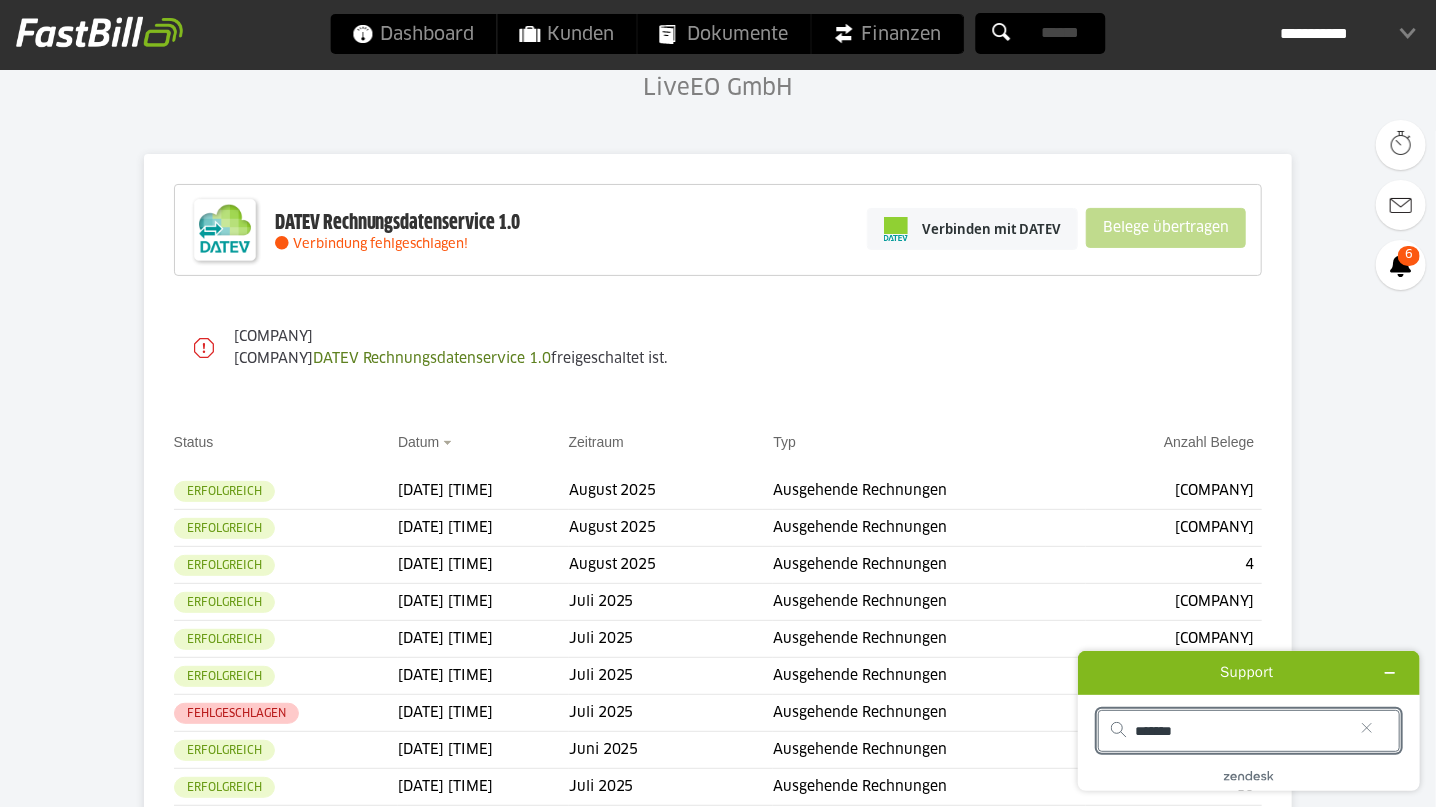 click on "*******" at bounding box center (1240, 731) 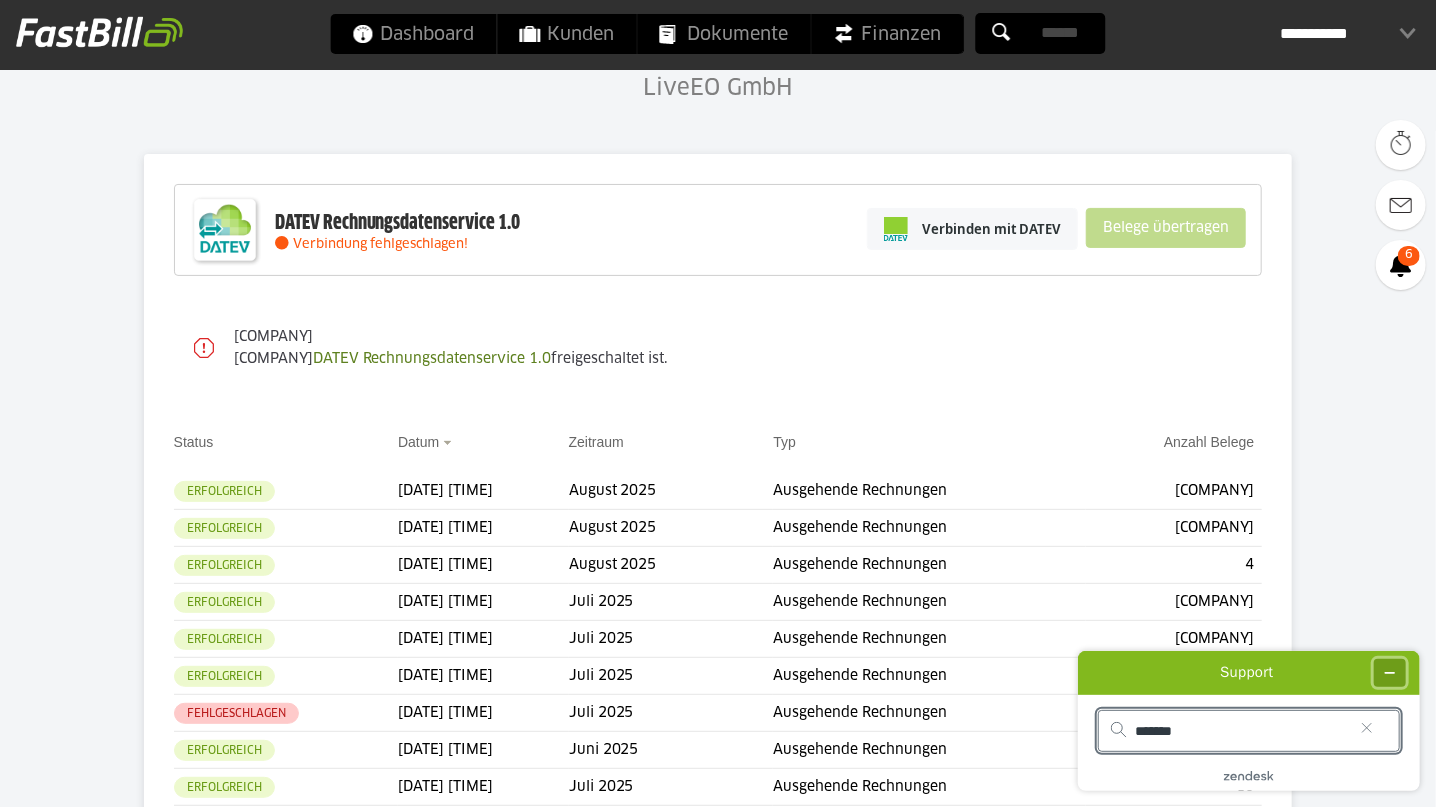 click 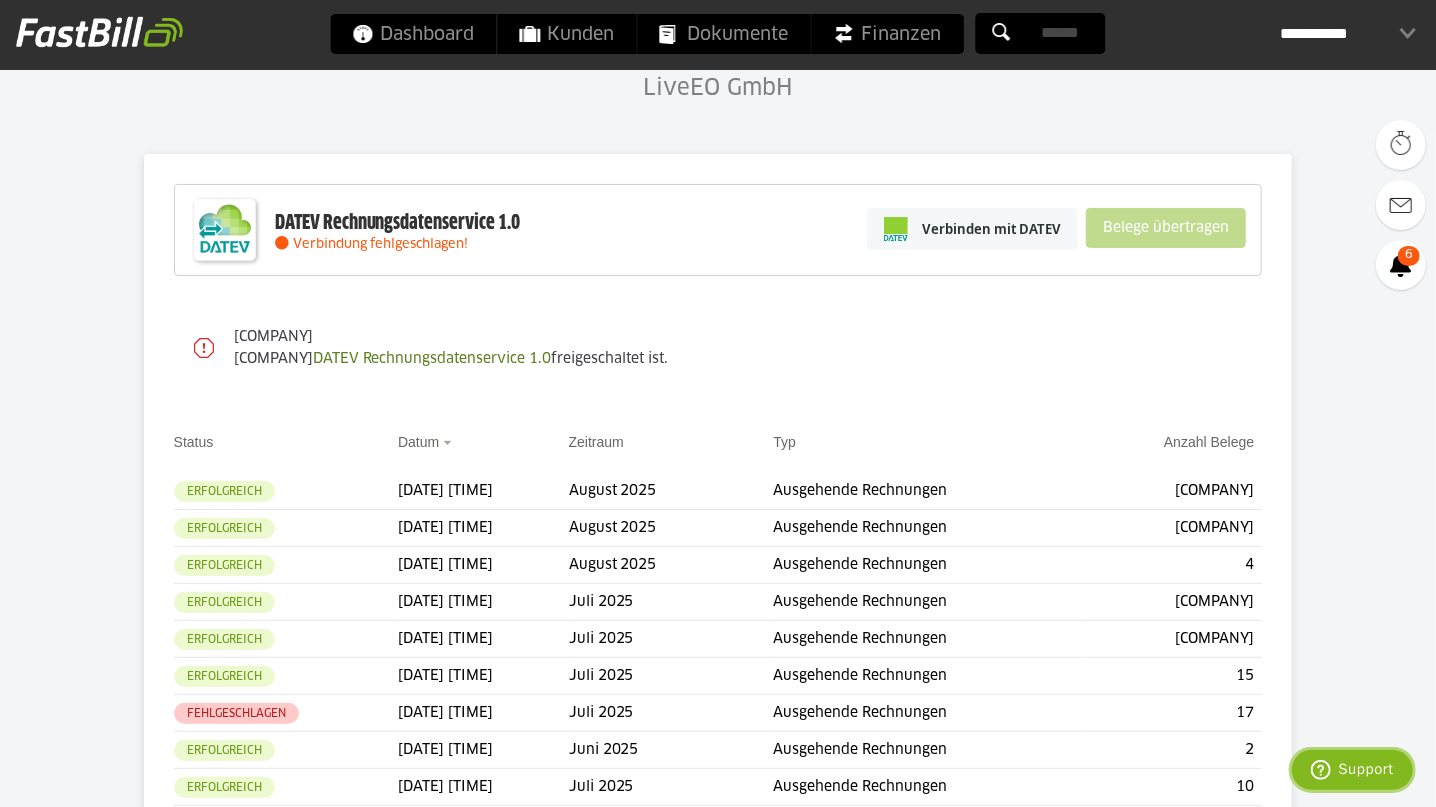 click on "Support" at bounding box center [1351, 769] 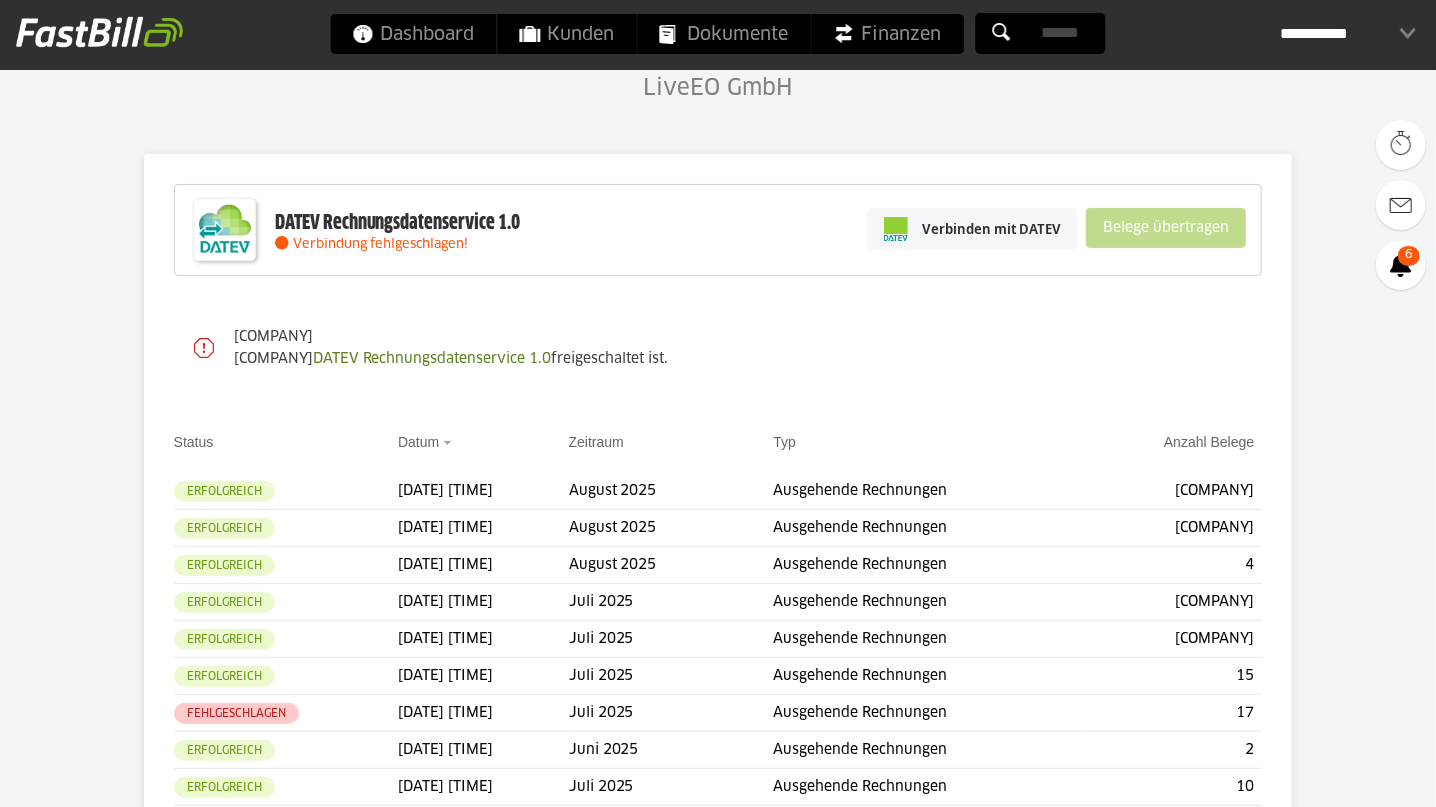 scroll, scrollTop: 0, scrollLeft: 0, axis: both 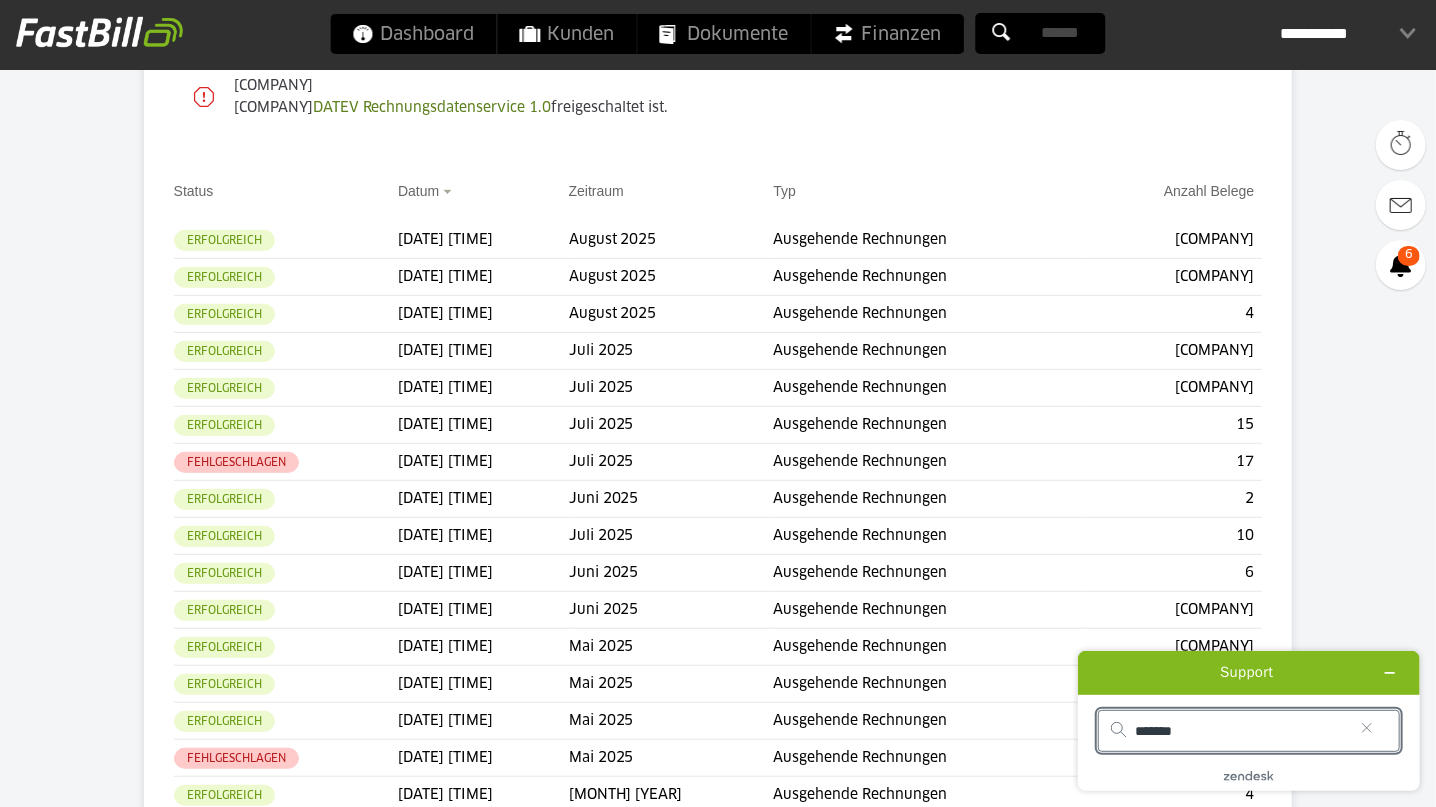 click on "*******" at bounding box center [1240, 731] 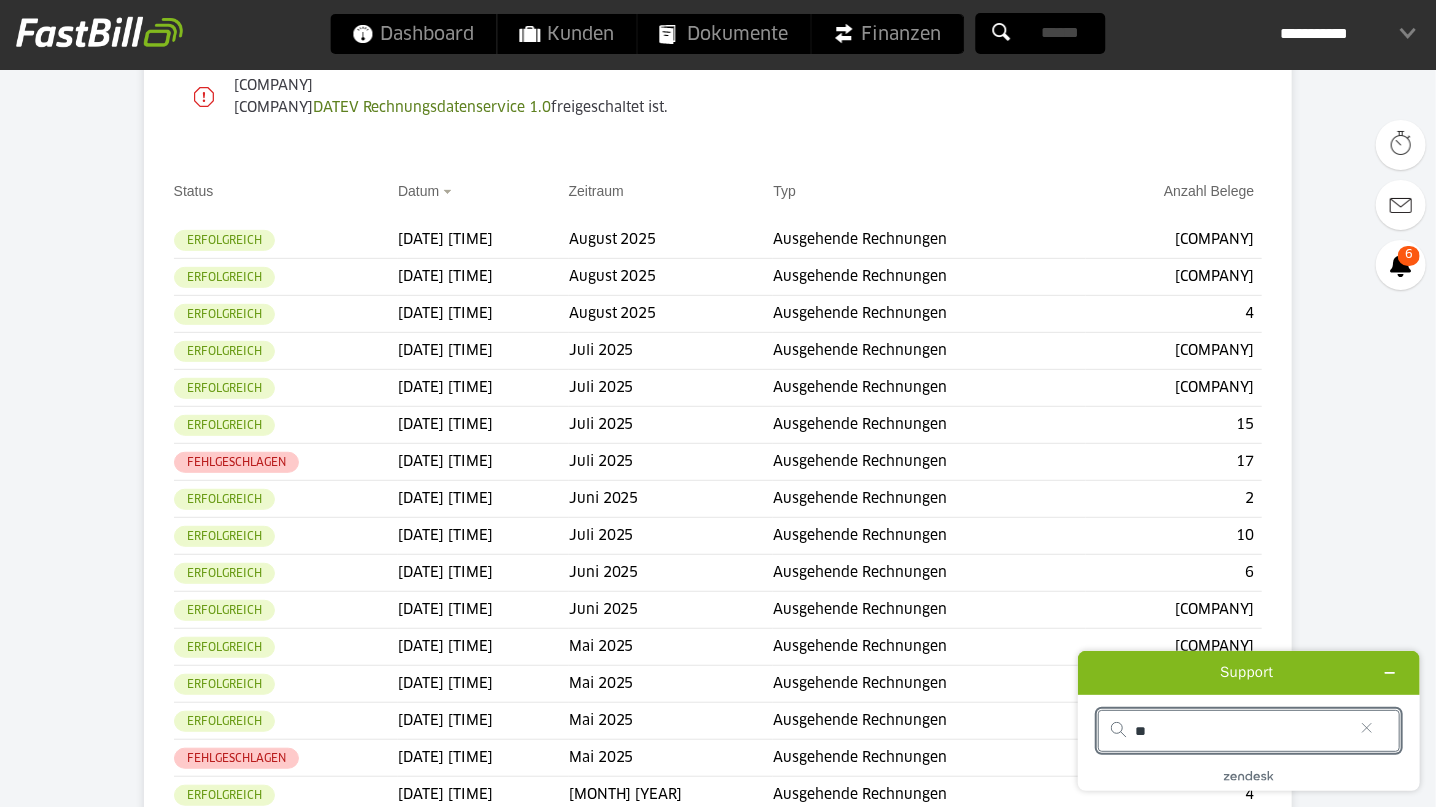 type on "*" 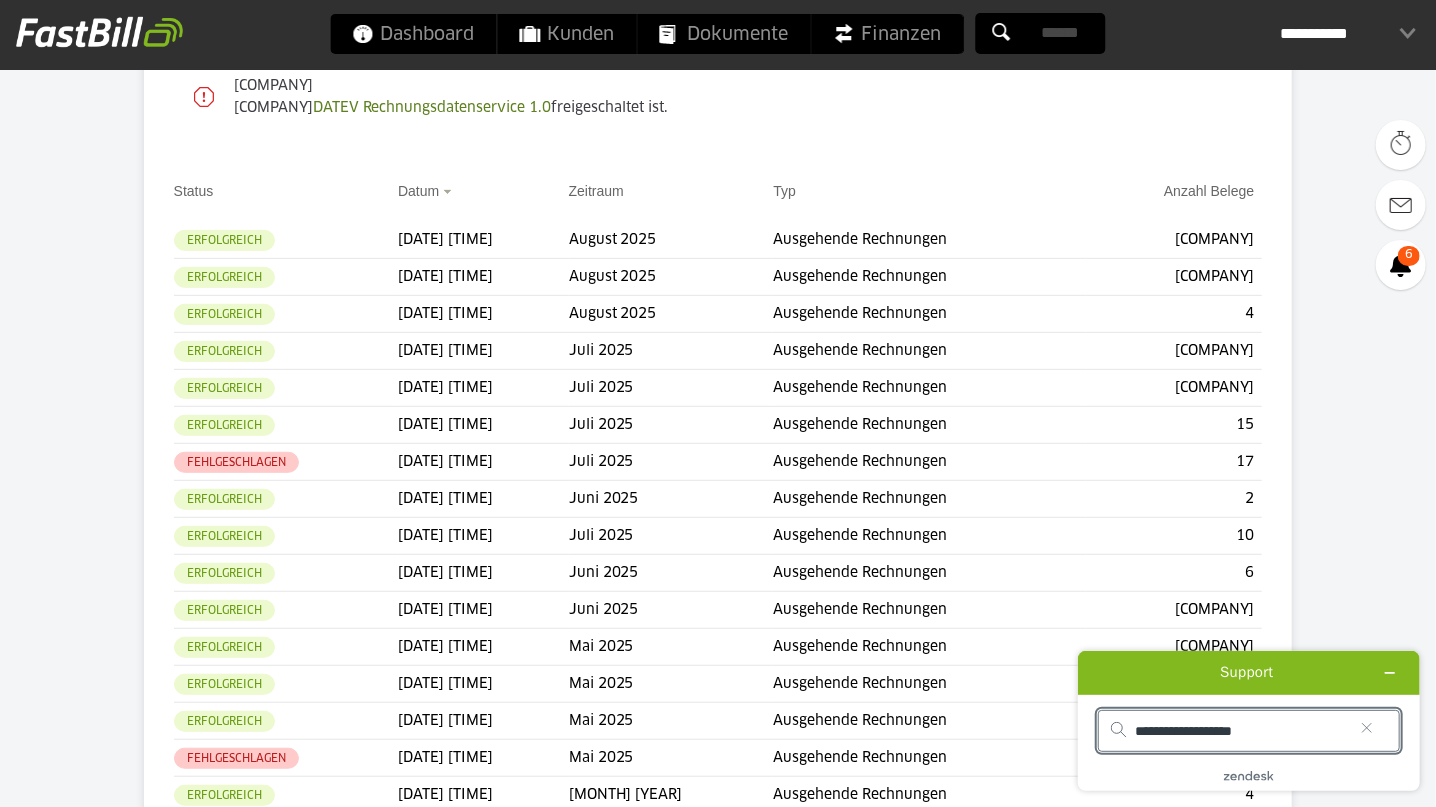 type on "**********" 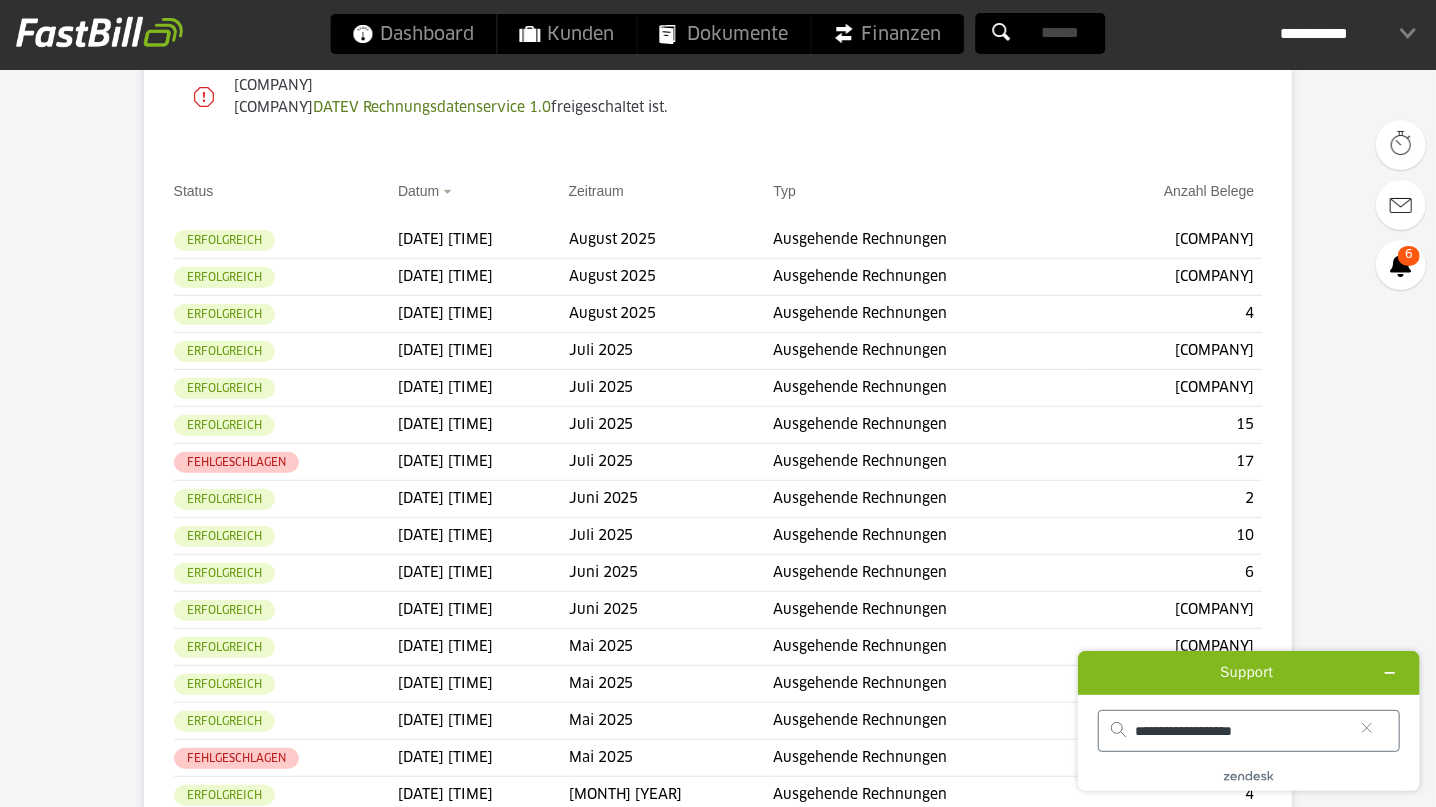 click 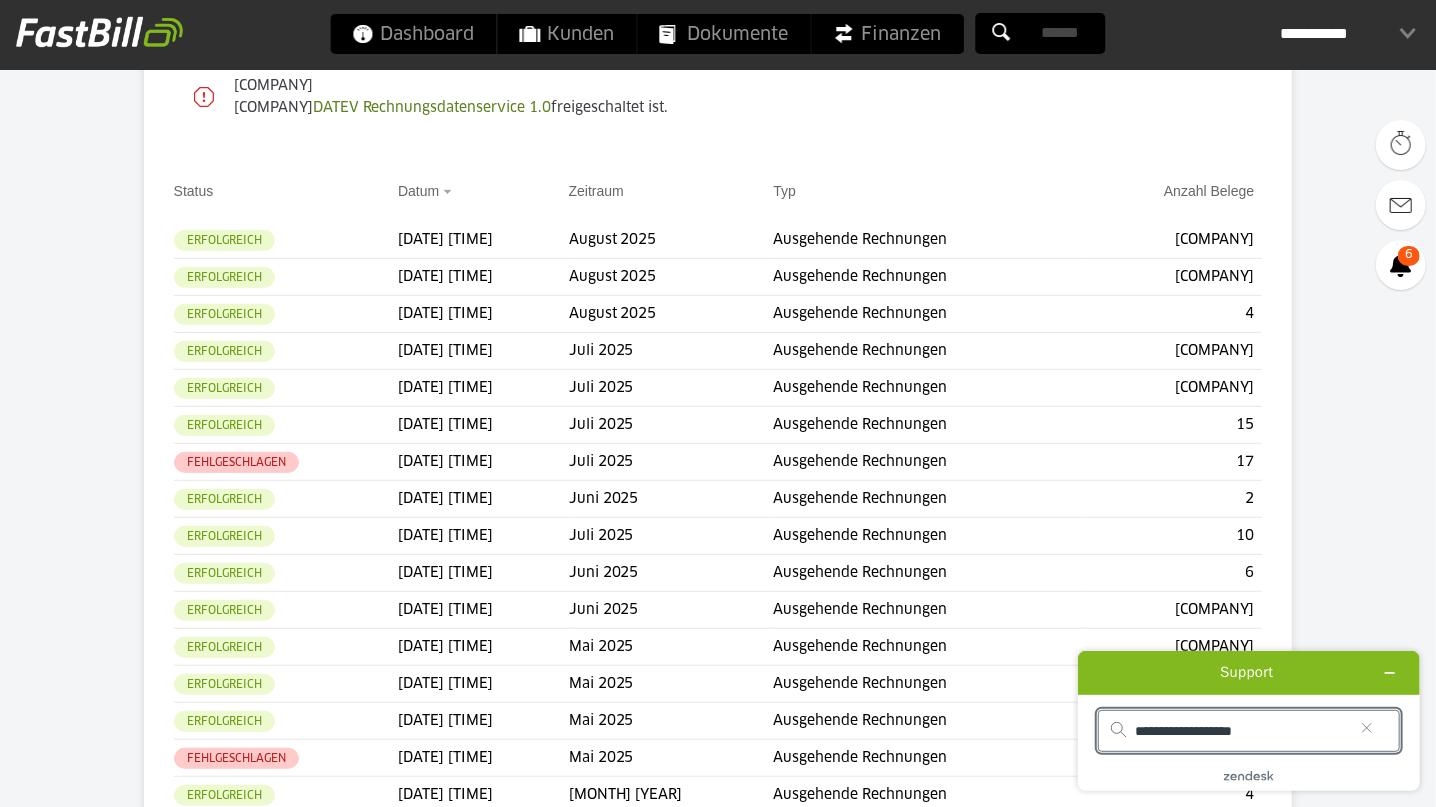 click on "**********" at bounding box center [1240, 731] 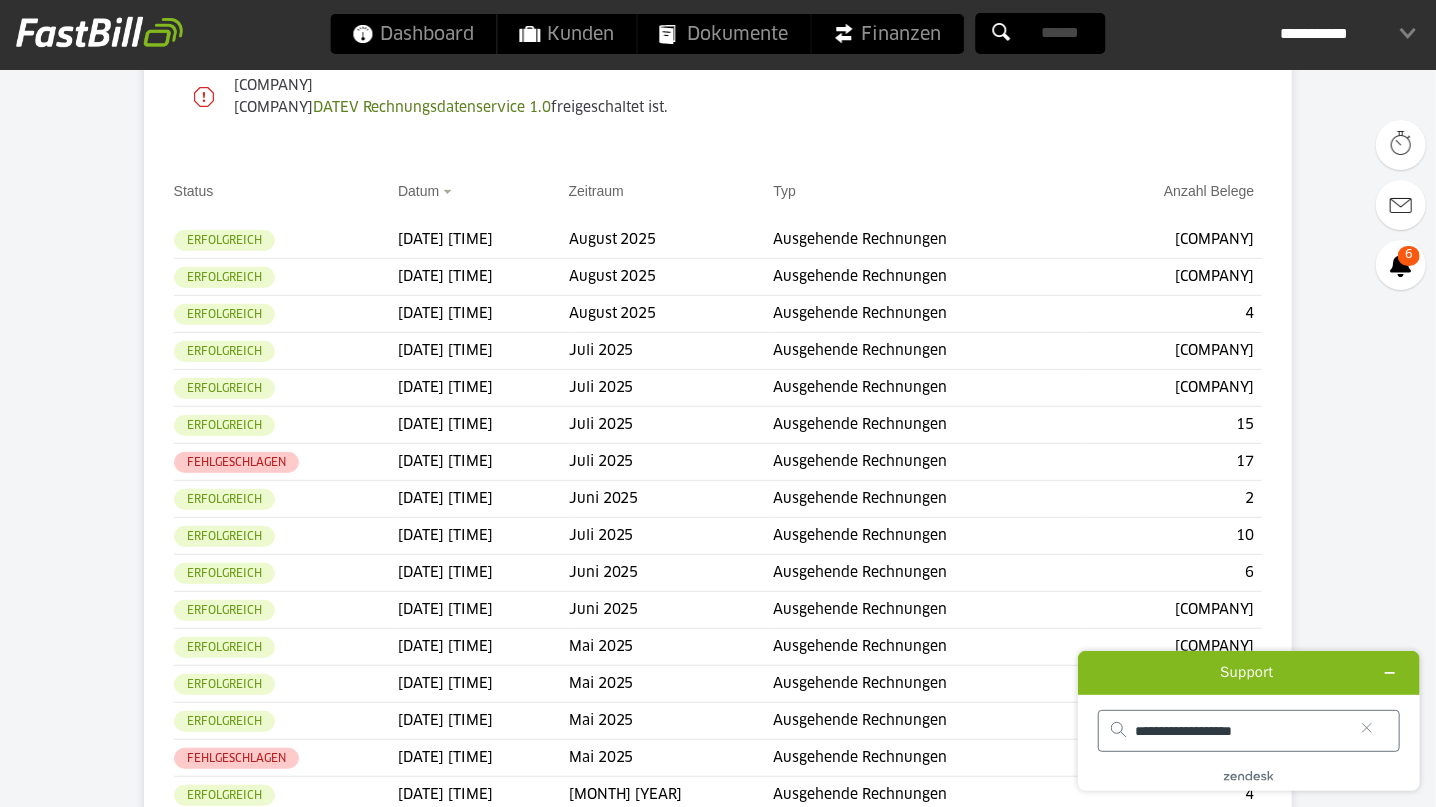 click 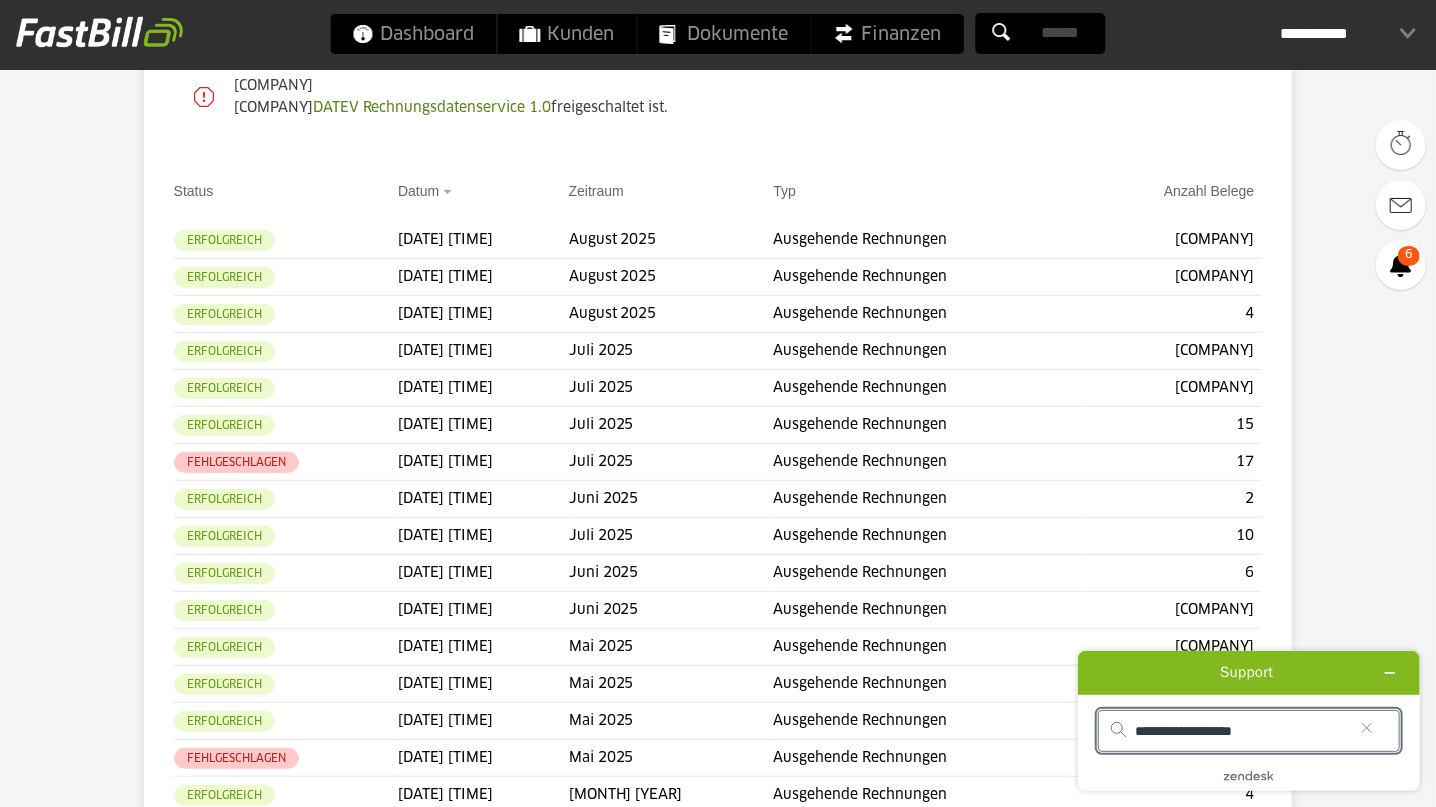 click on "**********" at bounding box center (1240, 731) 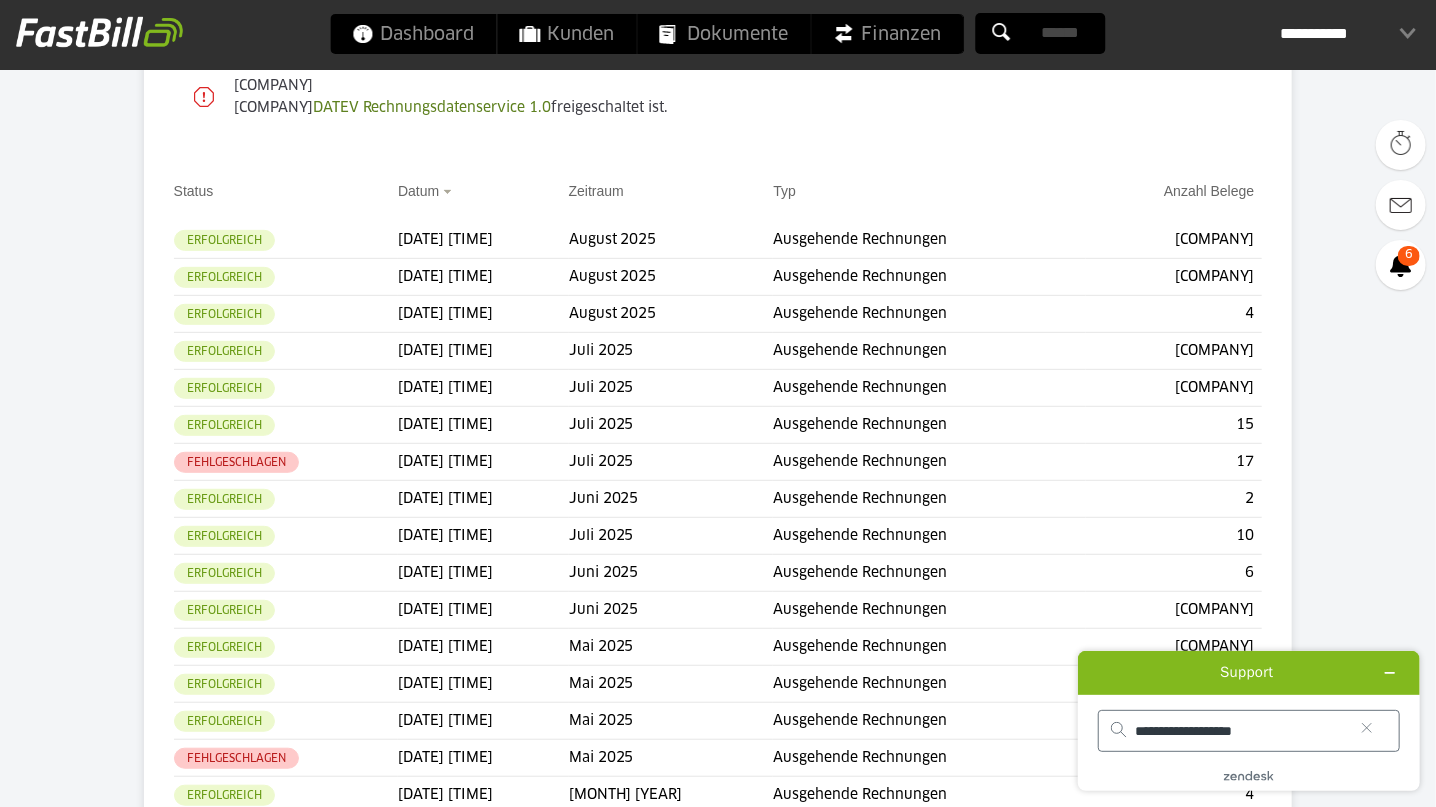 click 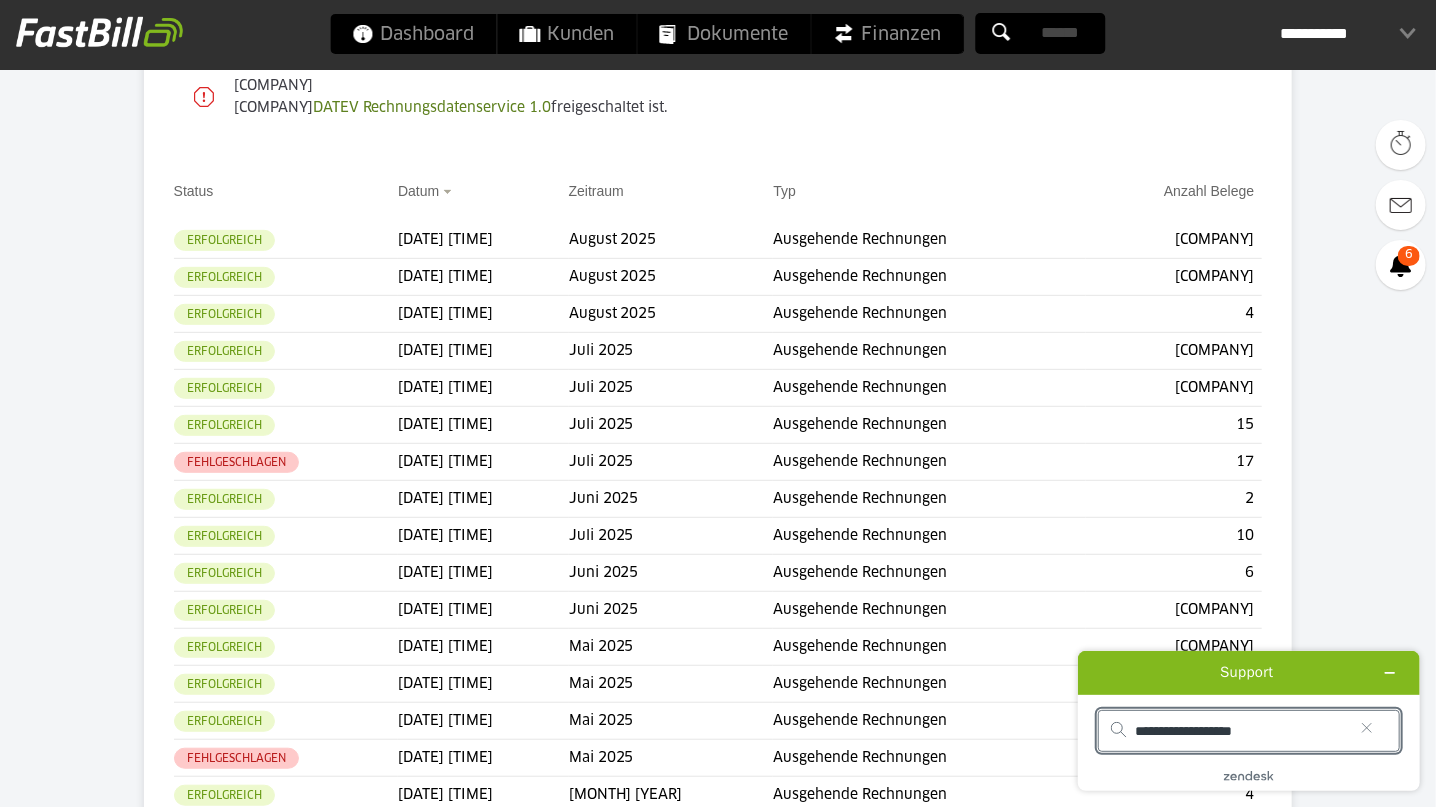 click on "**********" at bounding box center [1240, 731] 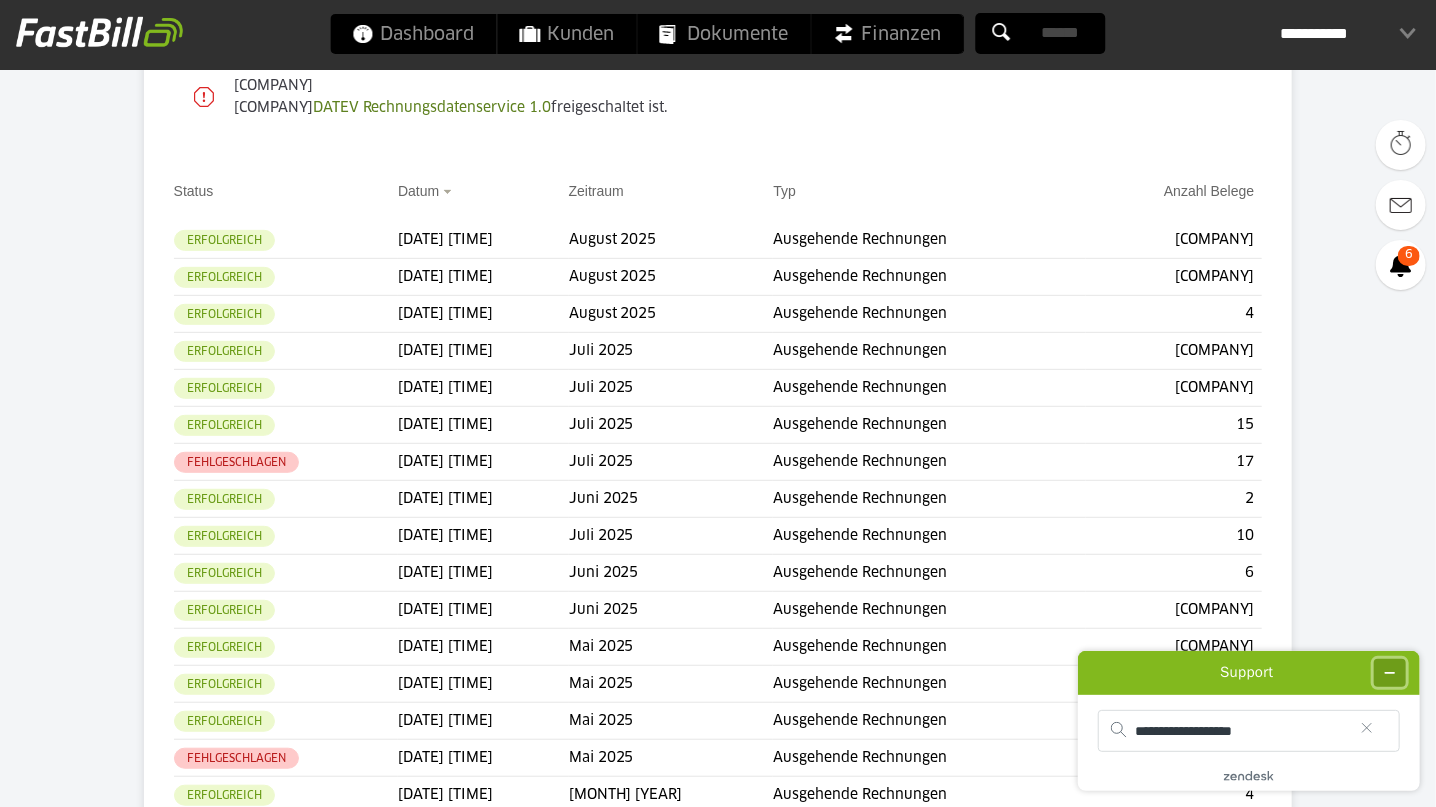 click 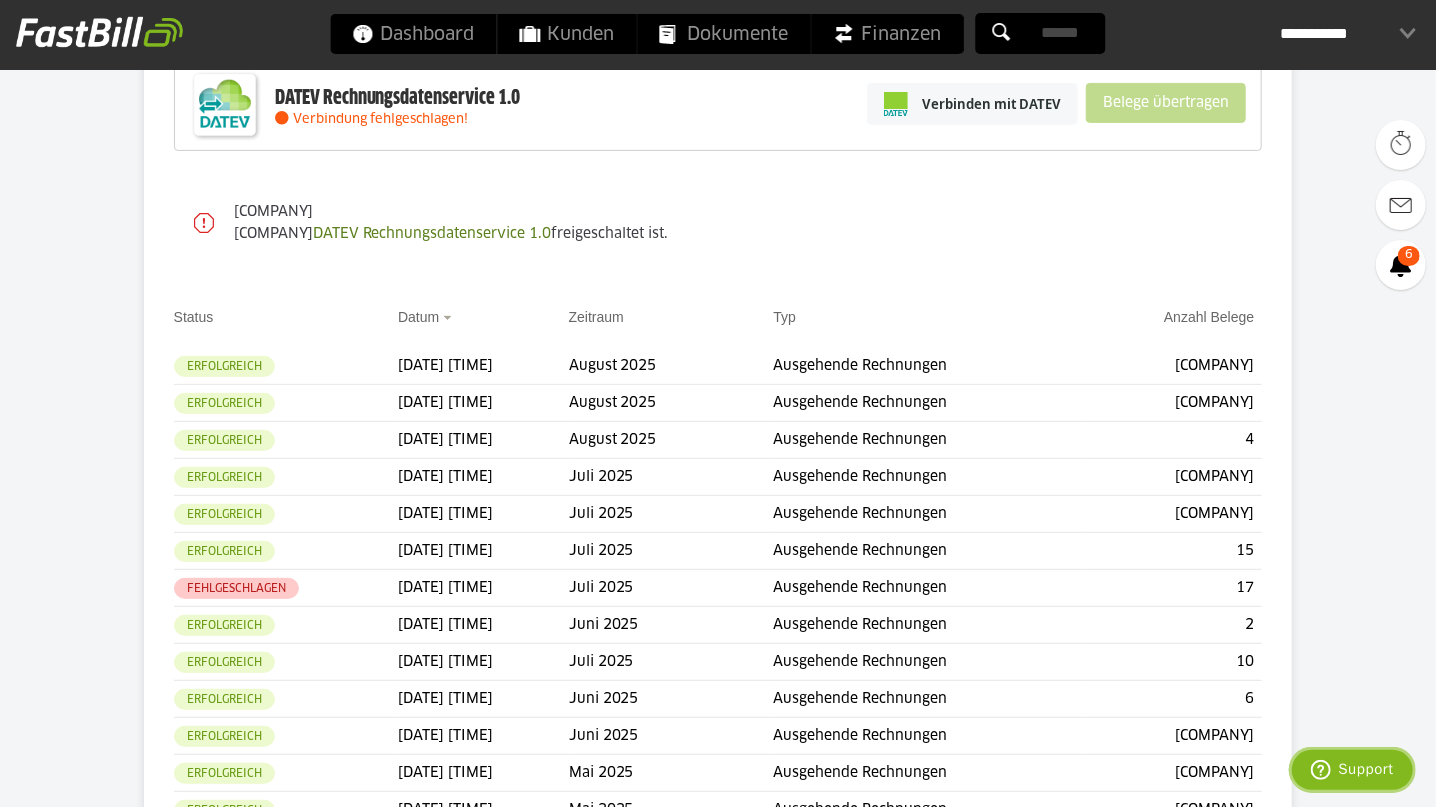 scroll, scrollTop: 0, scrollLeft: 0, axis: both 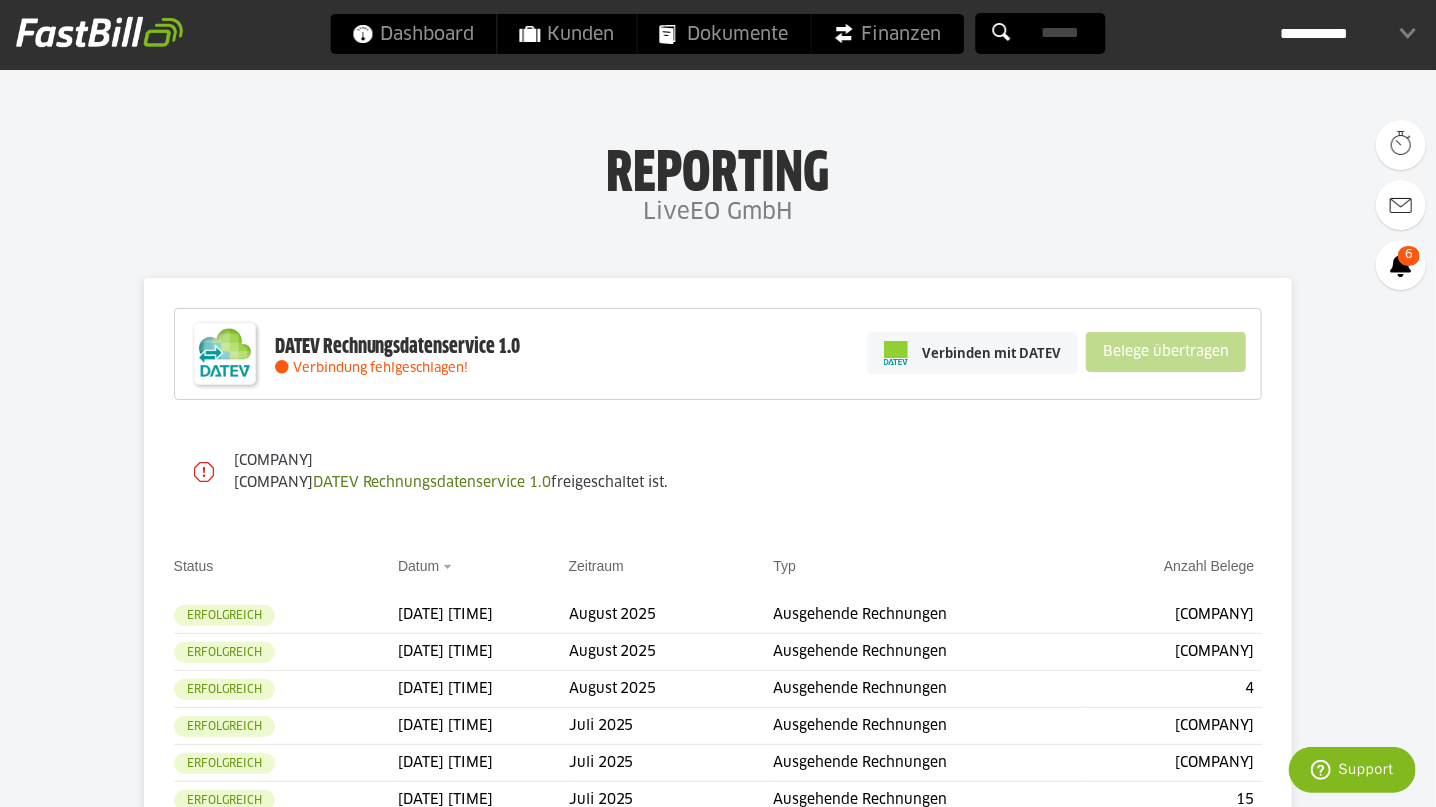 click on "**********" at bounding box center (1348, 34) 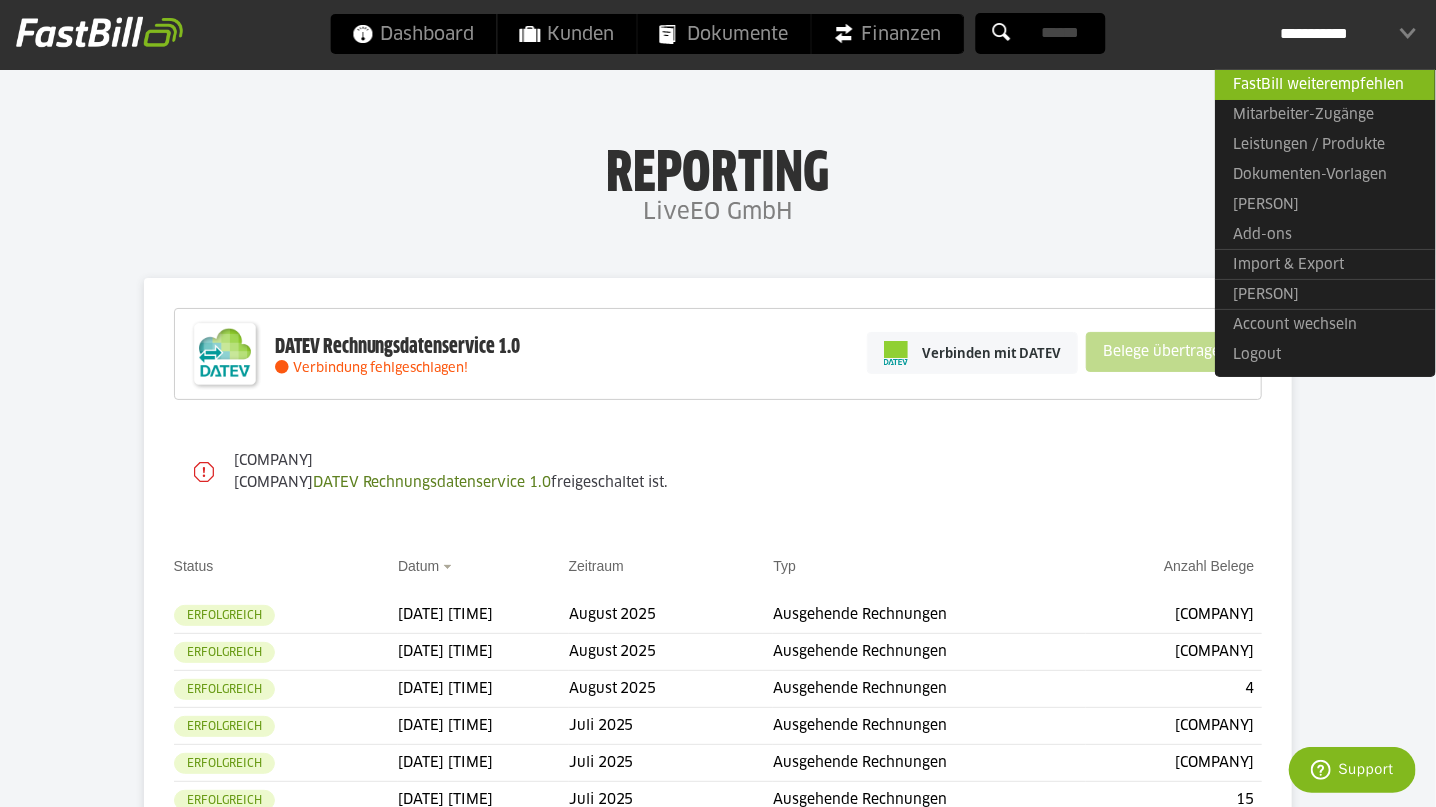 click on "[COMPANY]" at bounding box center (718, 1715) 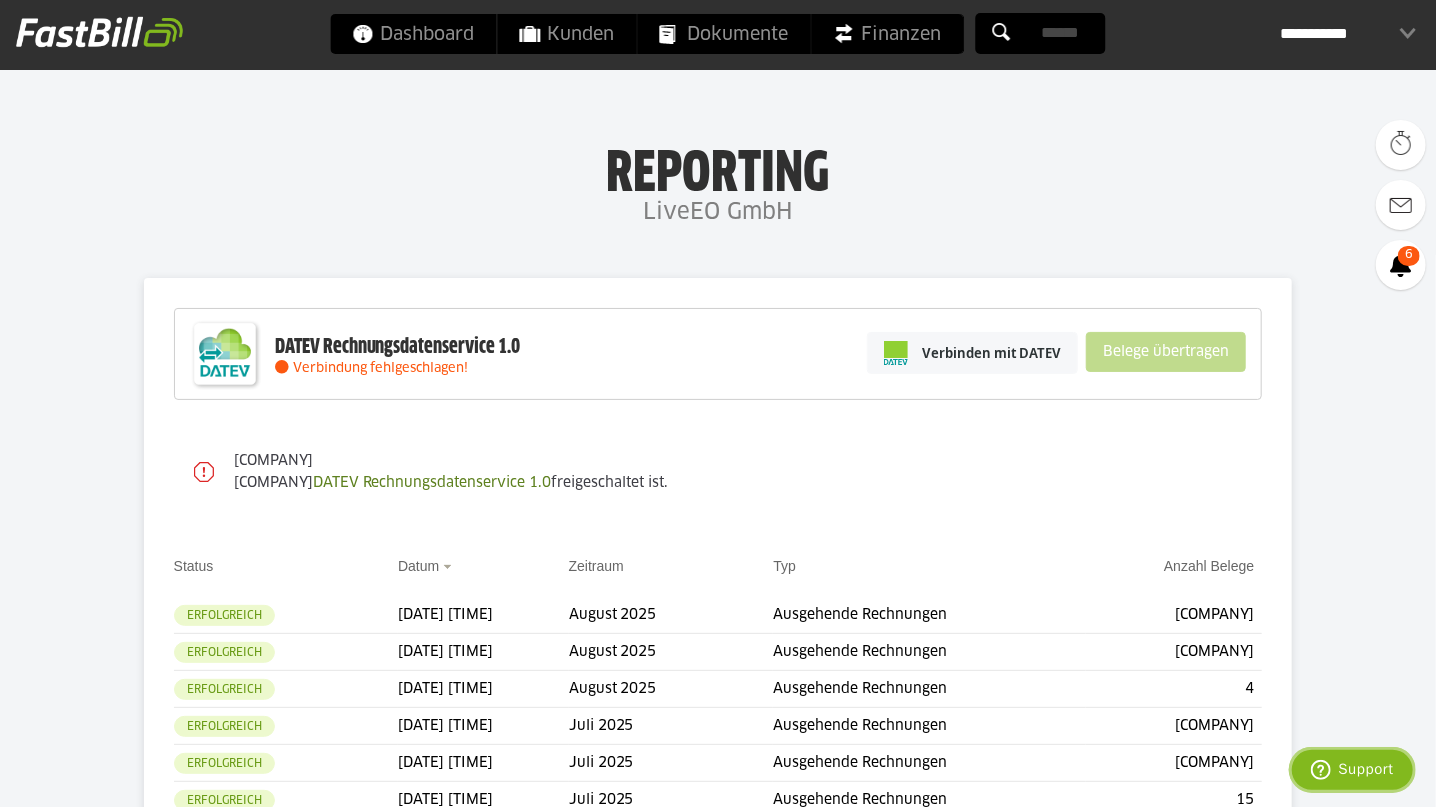 click 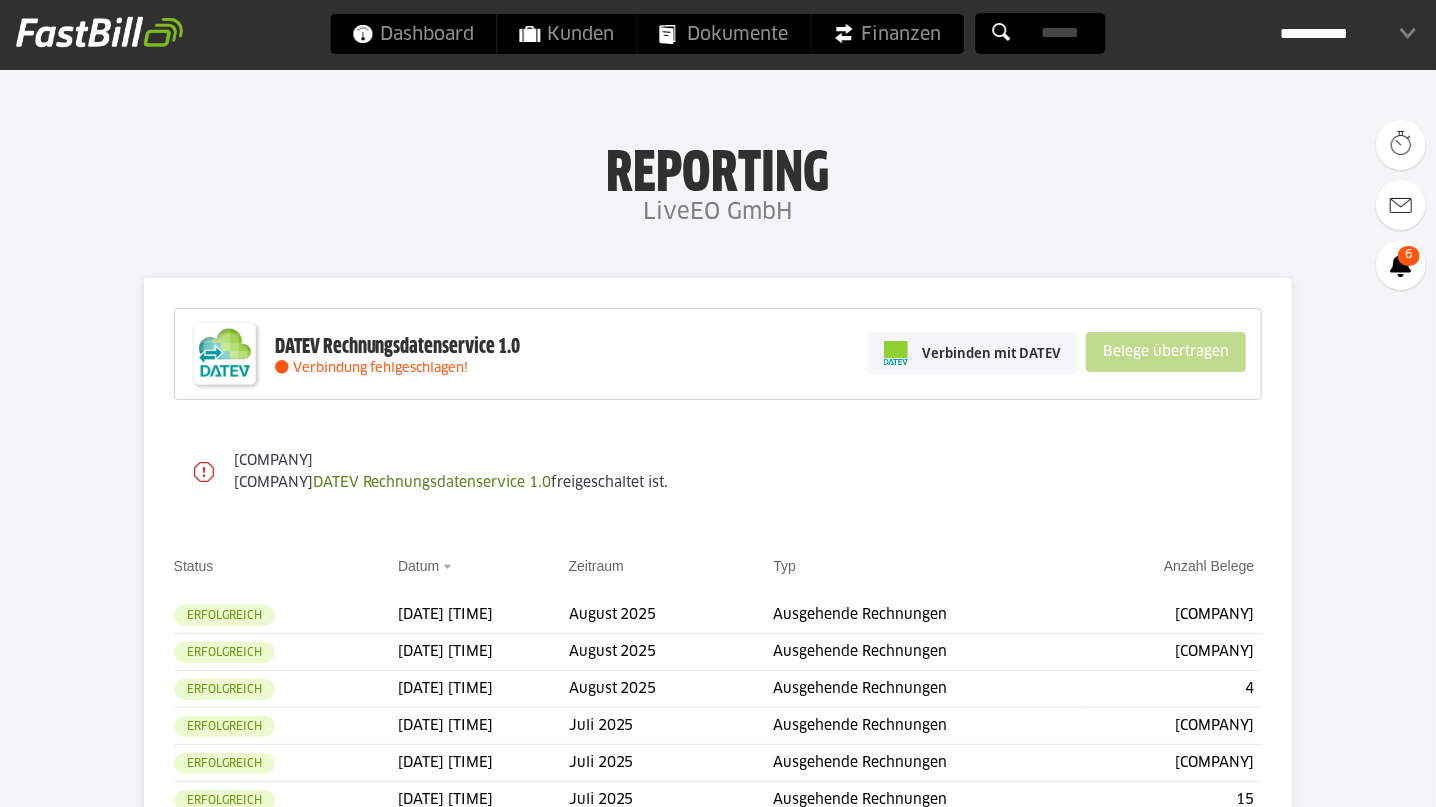 scroll, scrollTop: 0, scrollLeft: 0, axis: both 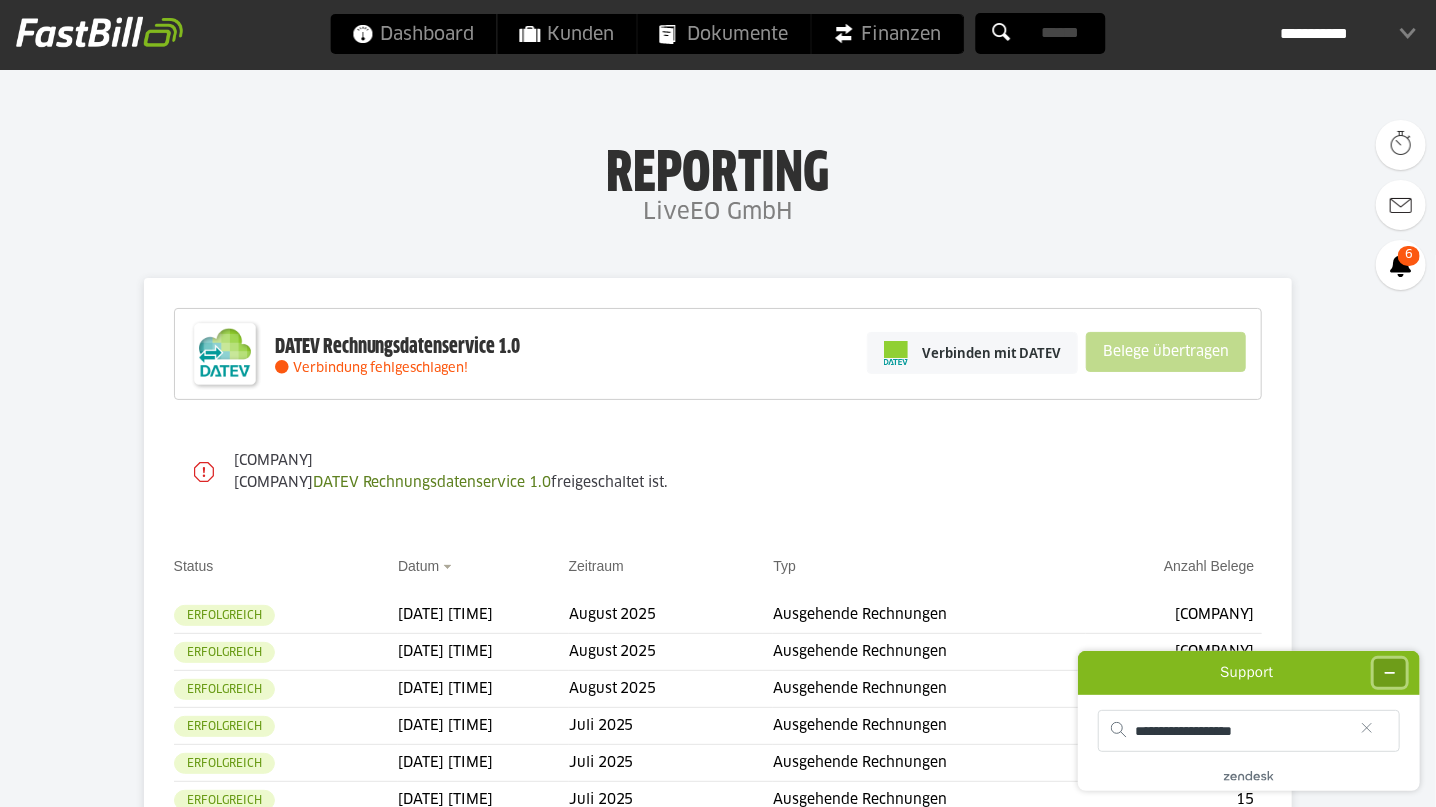 click at bounding box center (1389, 672) 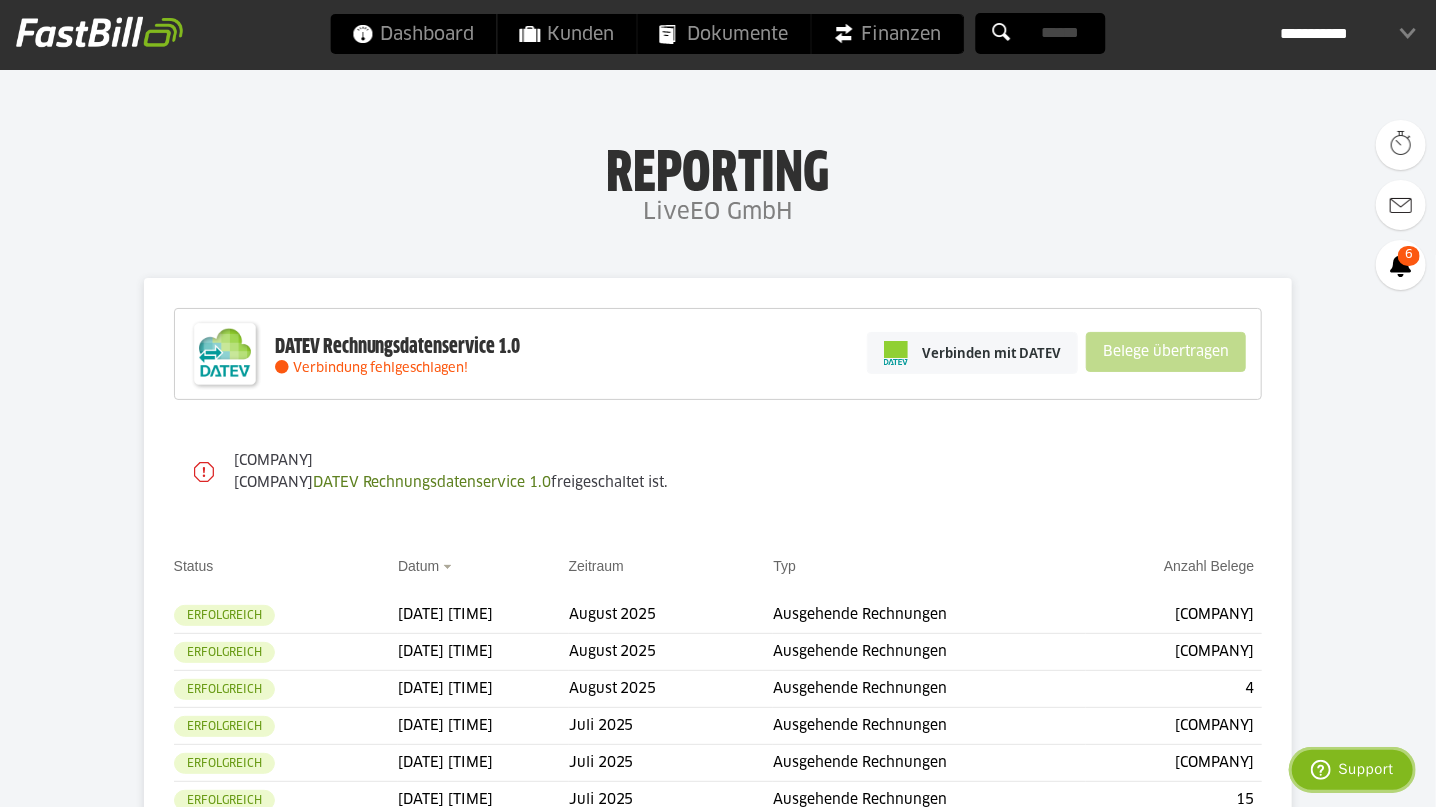 click on "Support" at bounding box center (1365, 768) 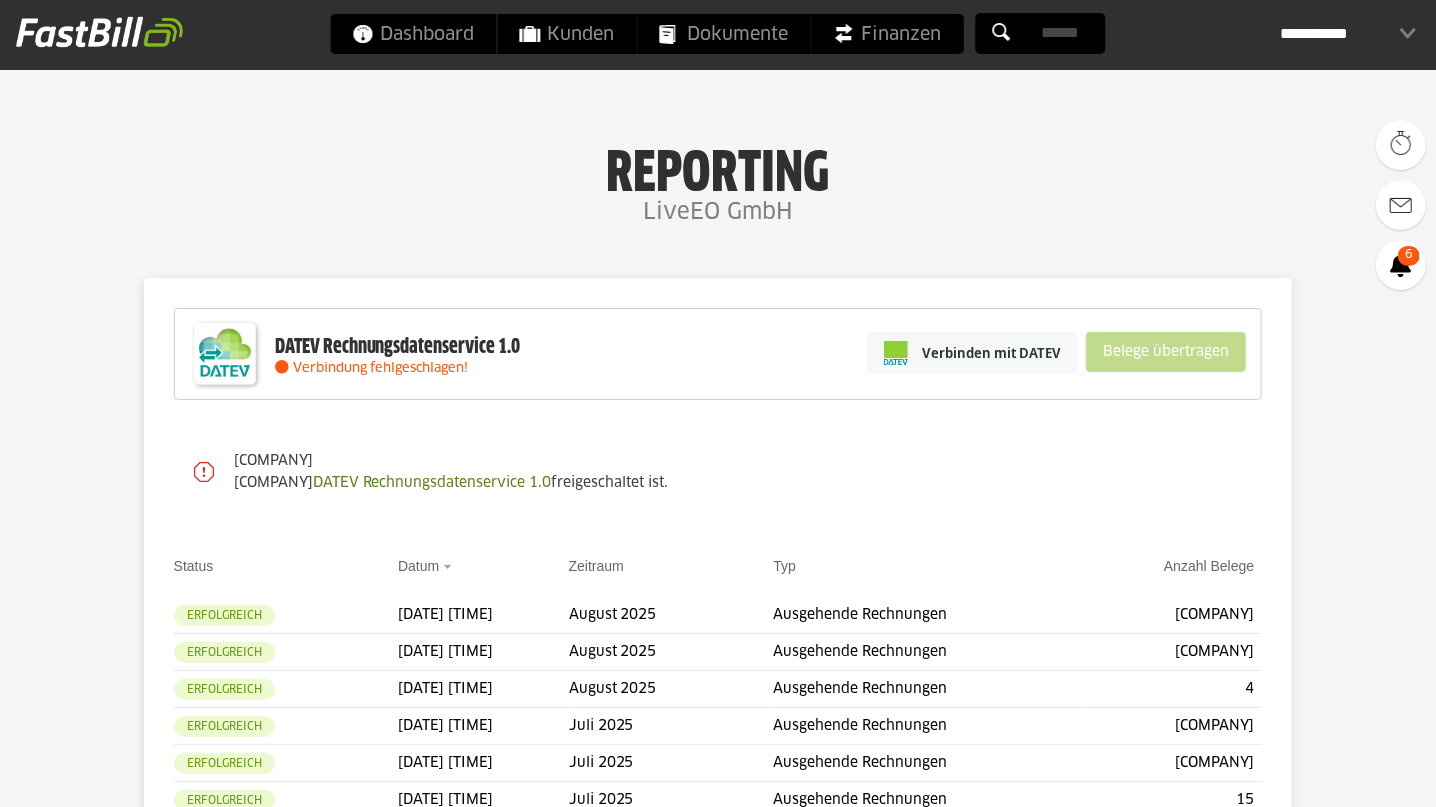 scroll, scrollTop: 0, scrollLeft: 0, axis: both 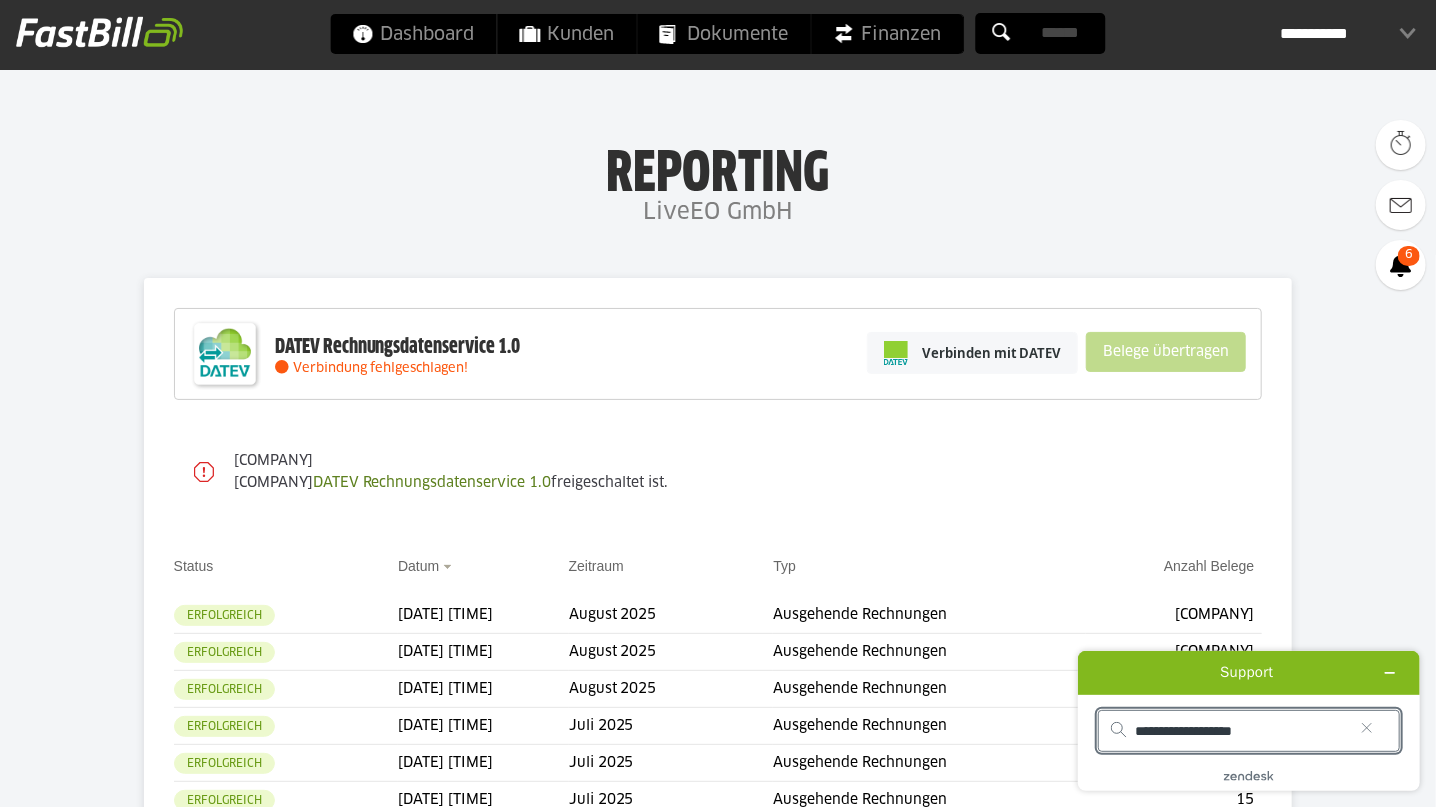 drag, startPoint x: 1318, startPoint y: 760, endPoint x: 1275, endPoint y: 773, distance: 44.922153 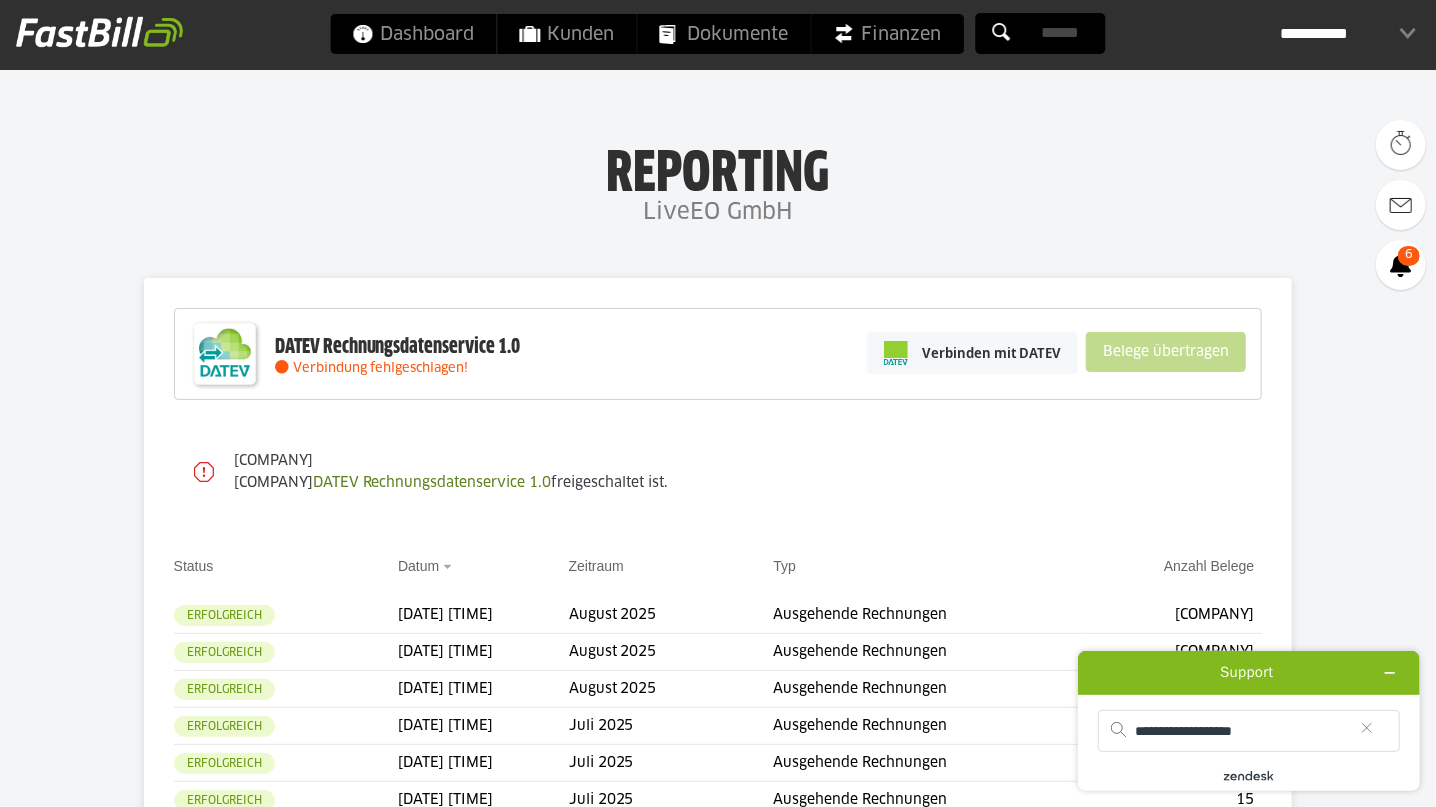 click on ".cls-1{fill:#03363d;}" 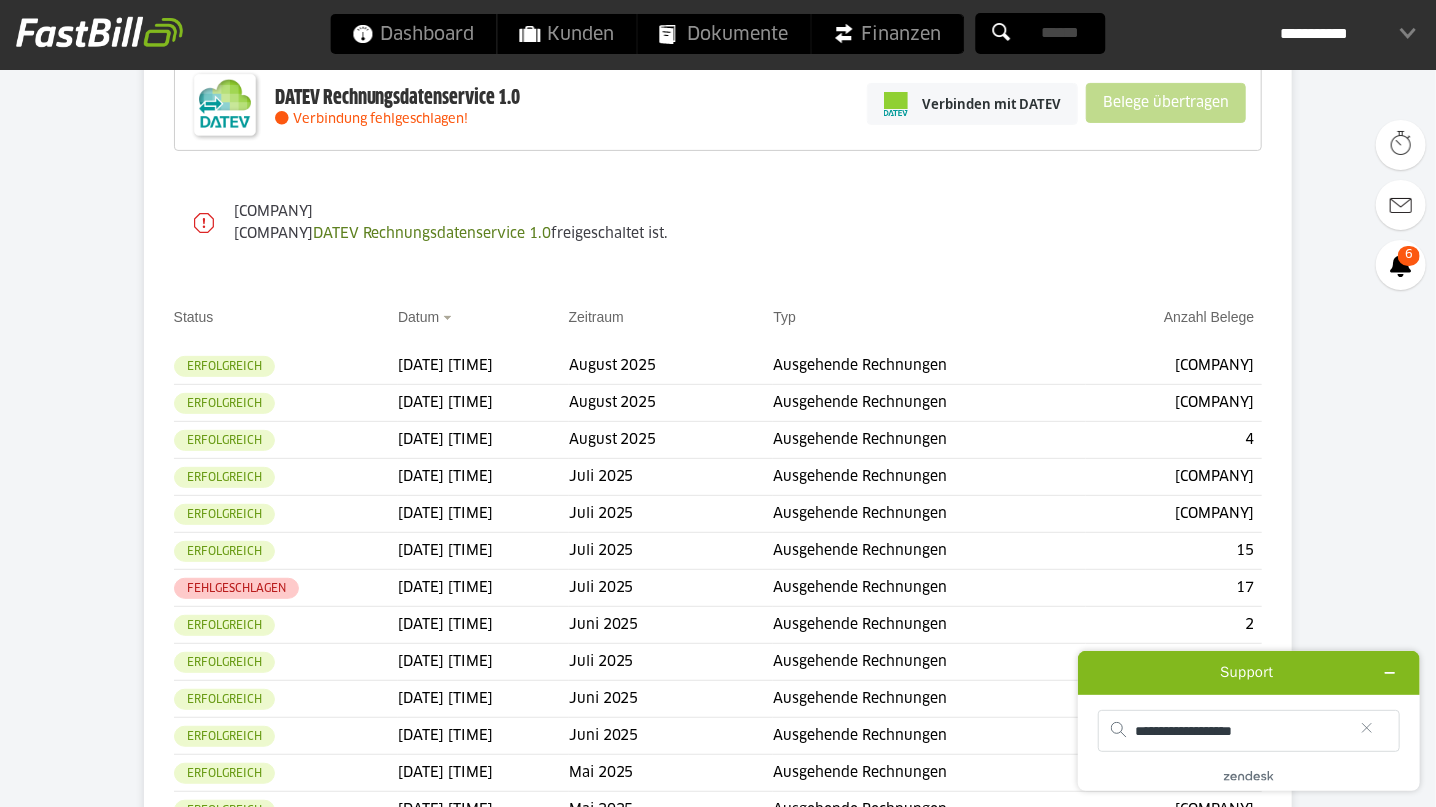 scroll, scrollTop: 0, scrollLeft: 0, axis: both 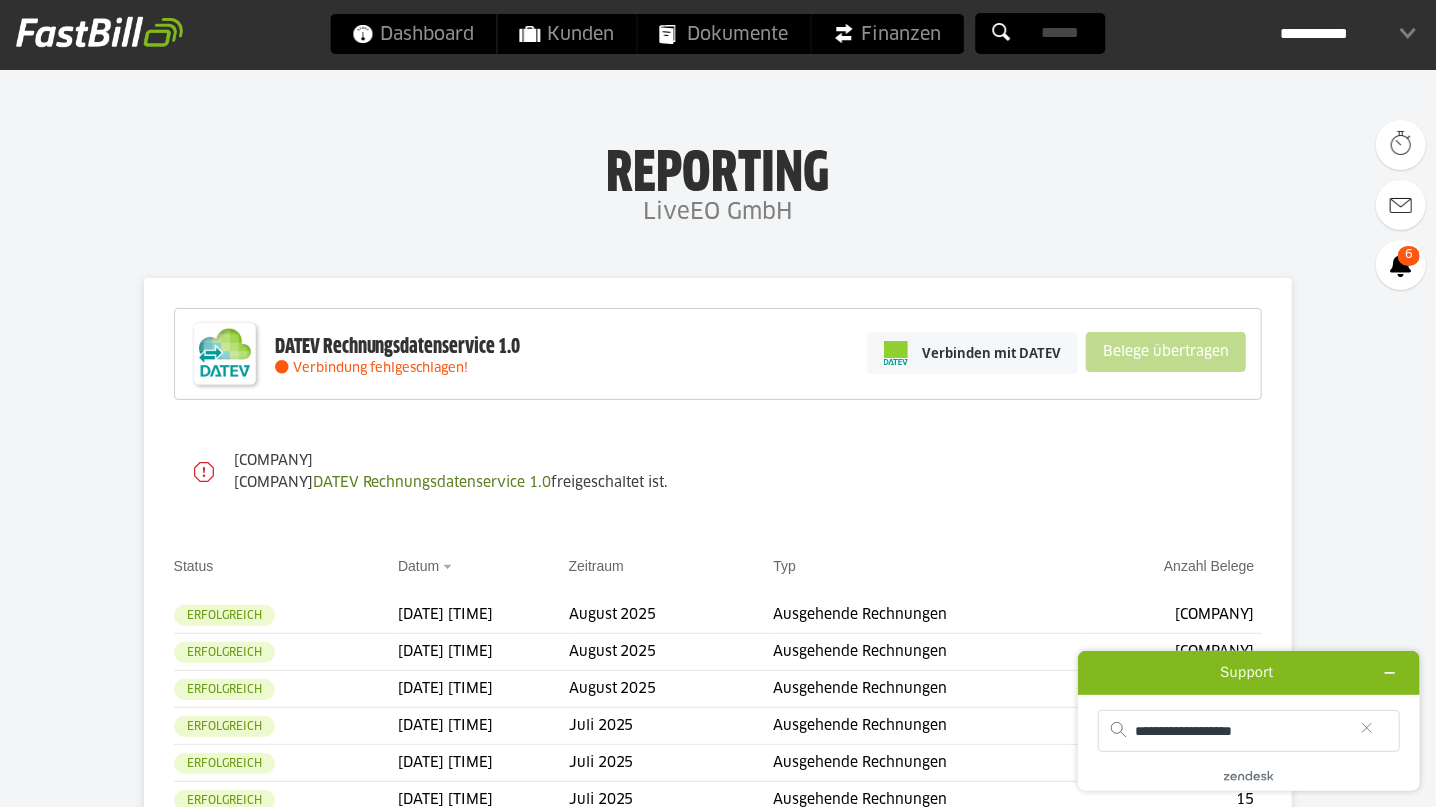click at bounding box center (1041, 33) 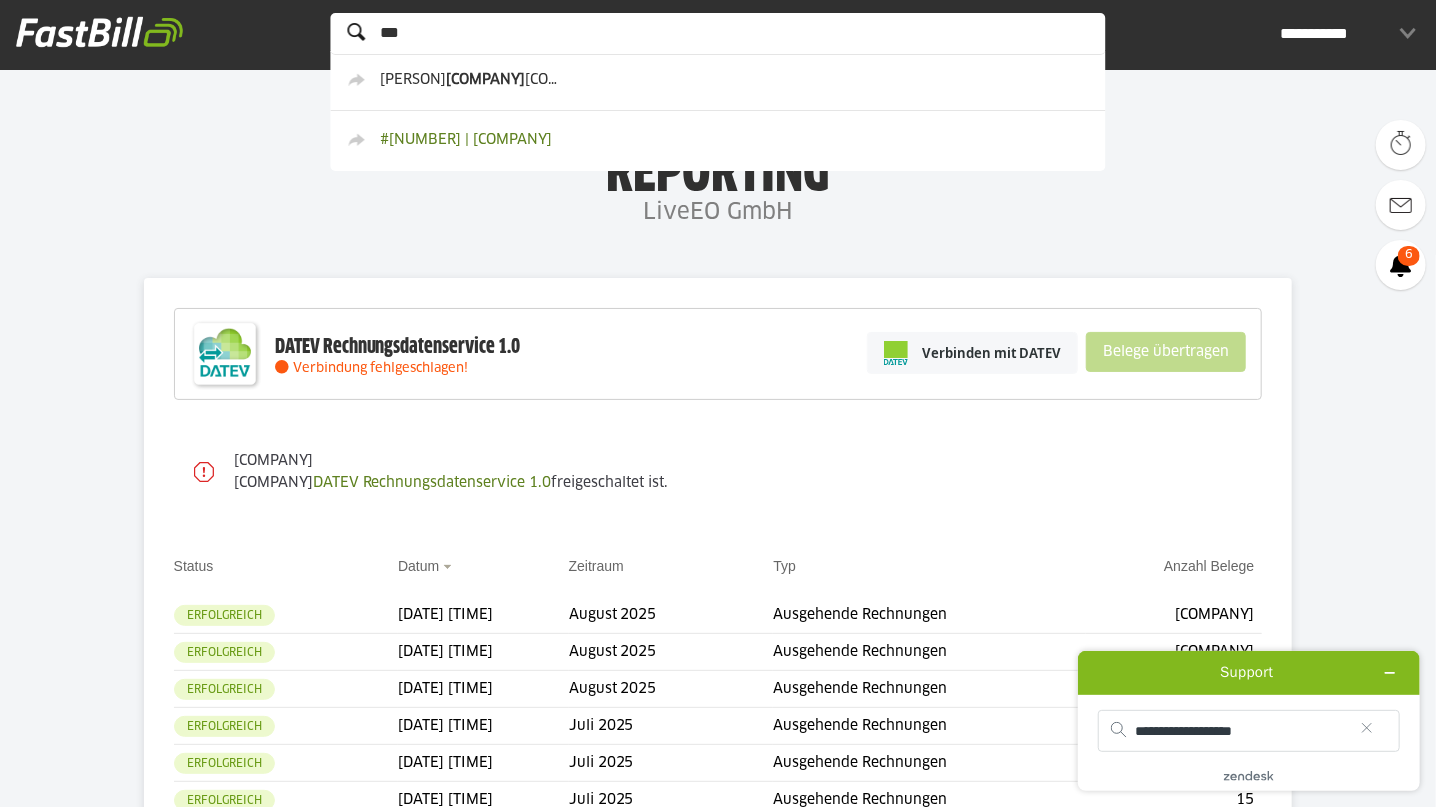 click on "***" at bounding box center (718, 34) 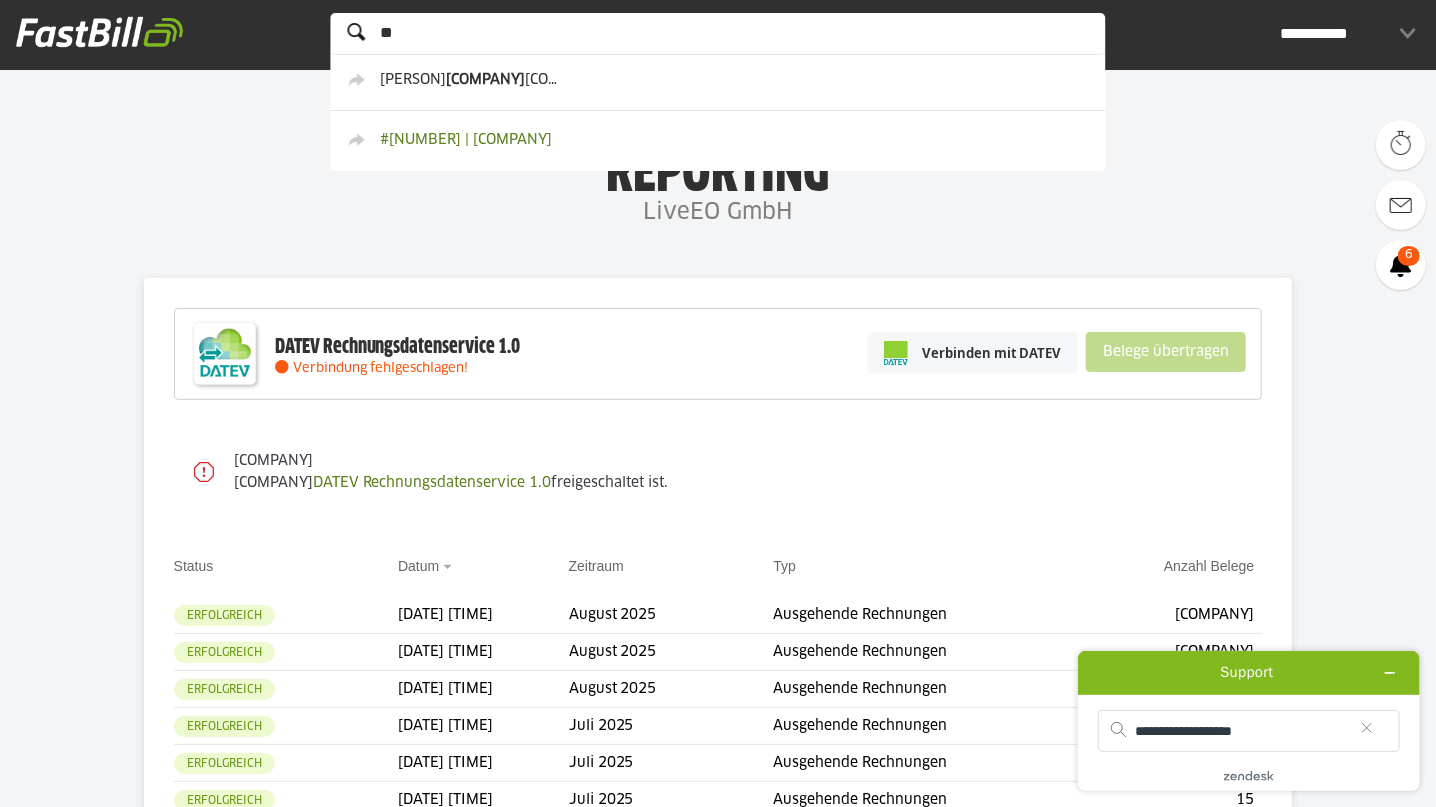 type on "*" 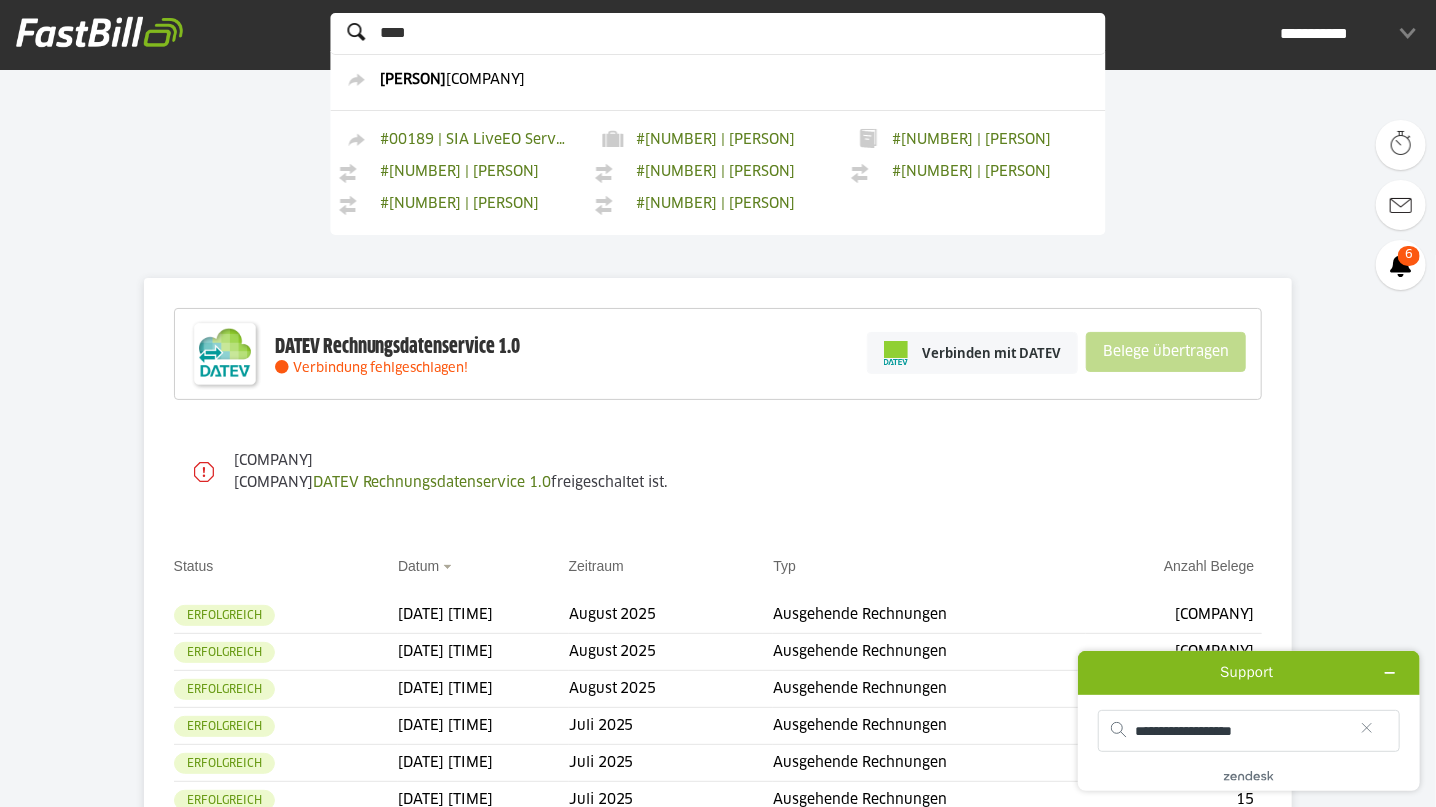 type on "****" 